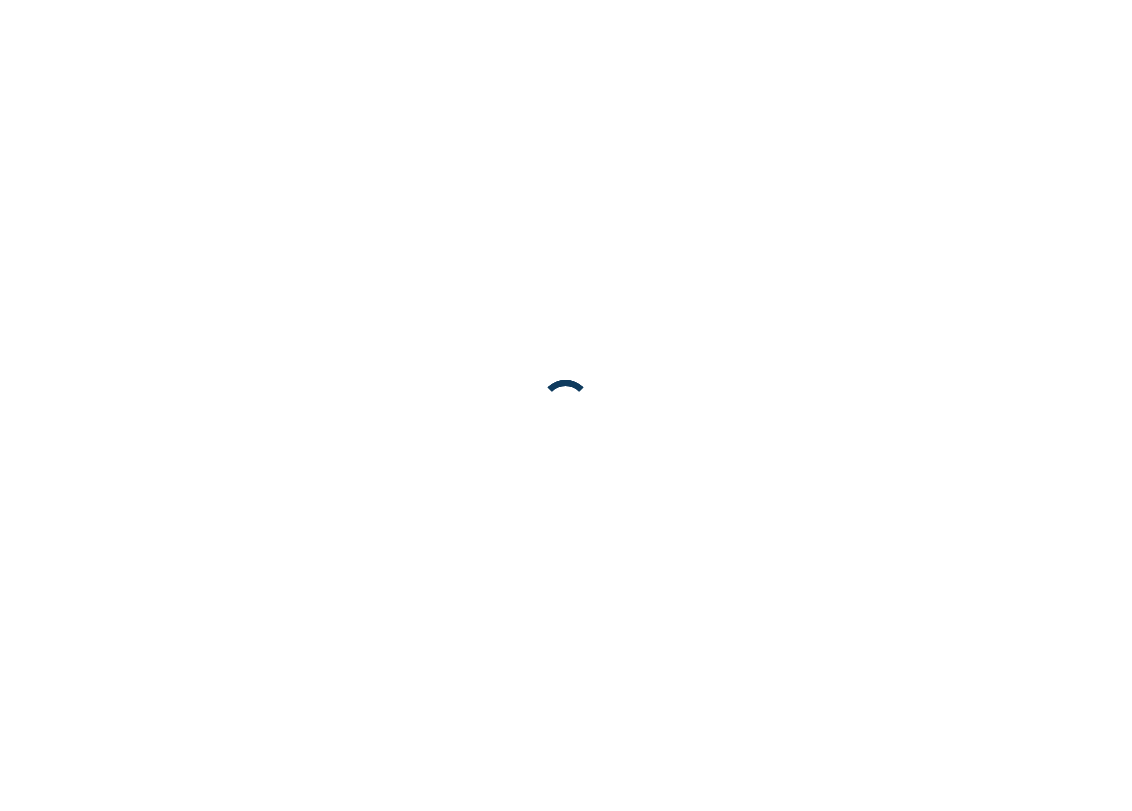 scroll, scrollTop: 0, scrollLeft: 0, axis: both 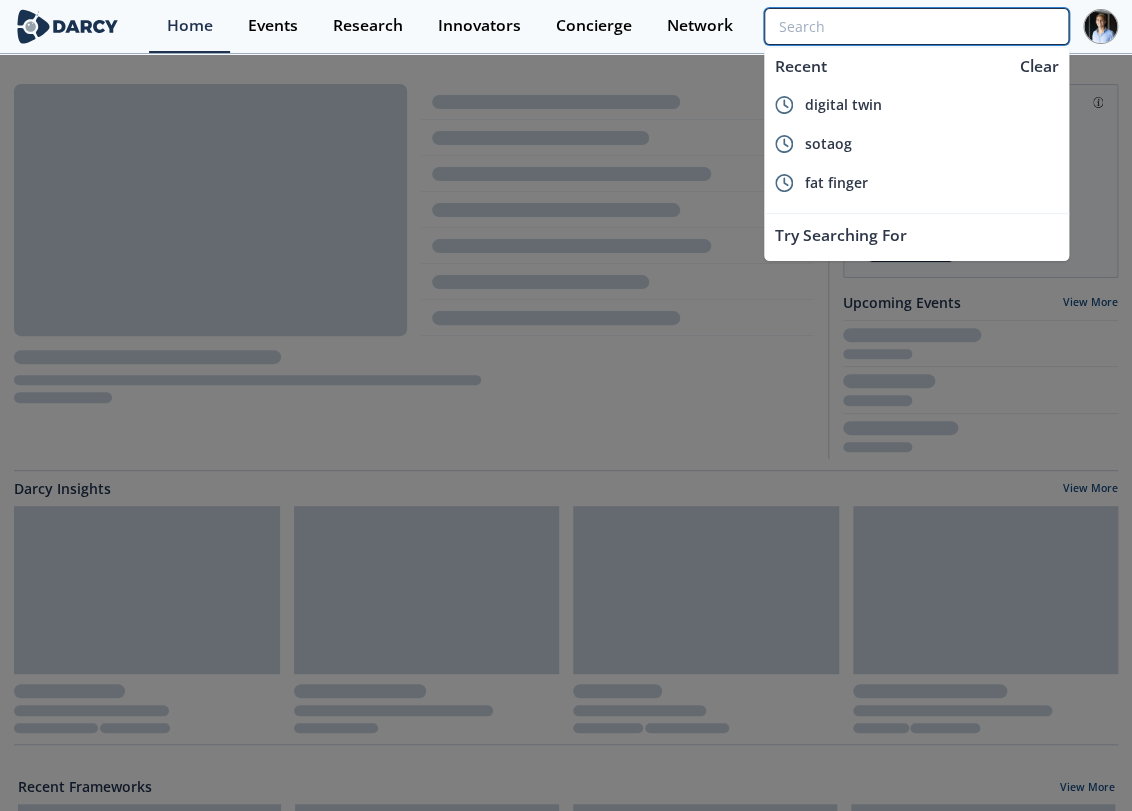 click at bounding box center [916, 26] 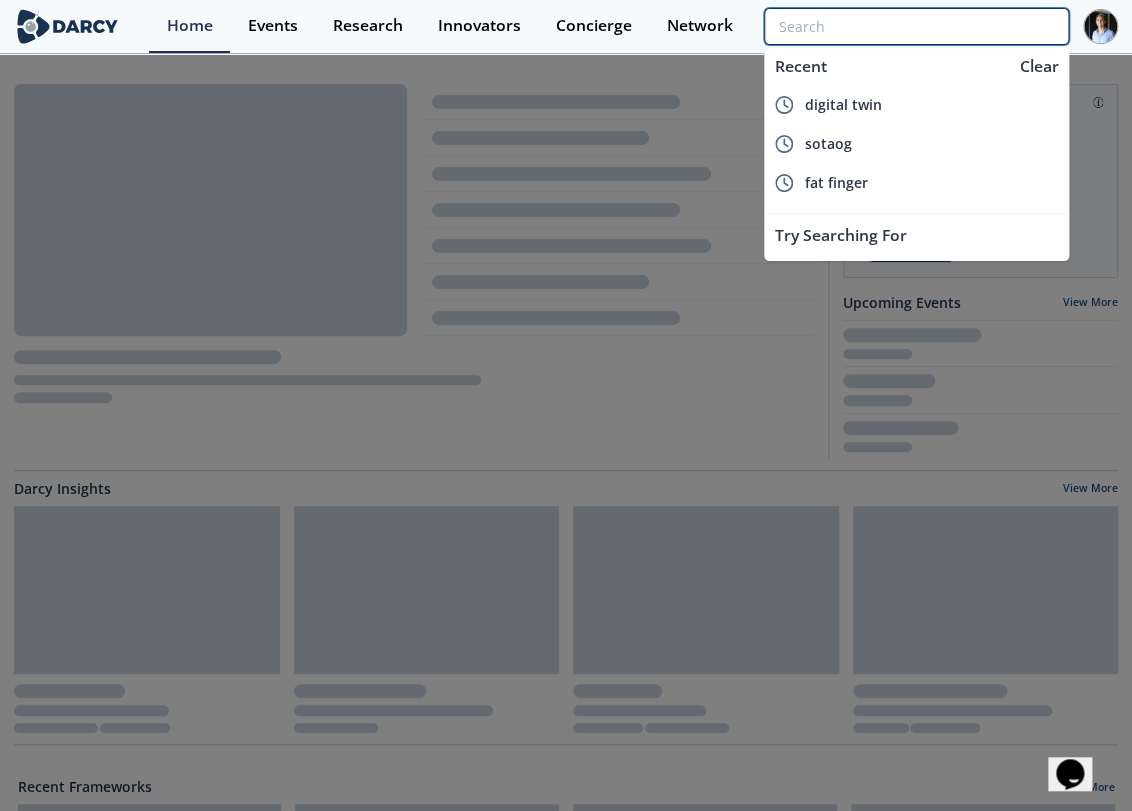 scroll, scrollTop: 0, scrollLeft: 0, axis: both 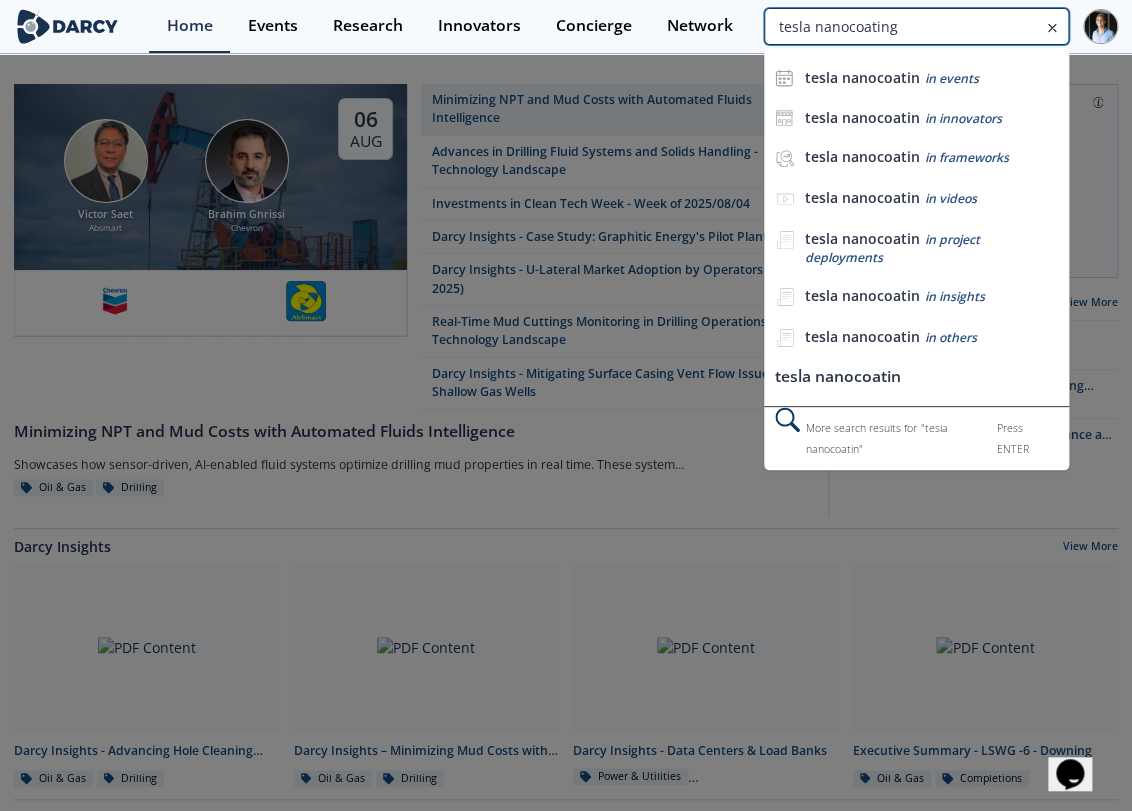 type on "tesla nanocoating" 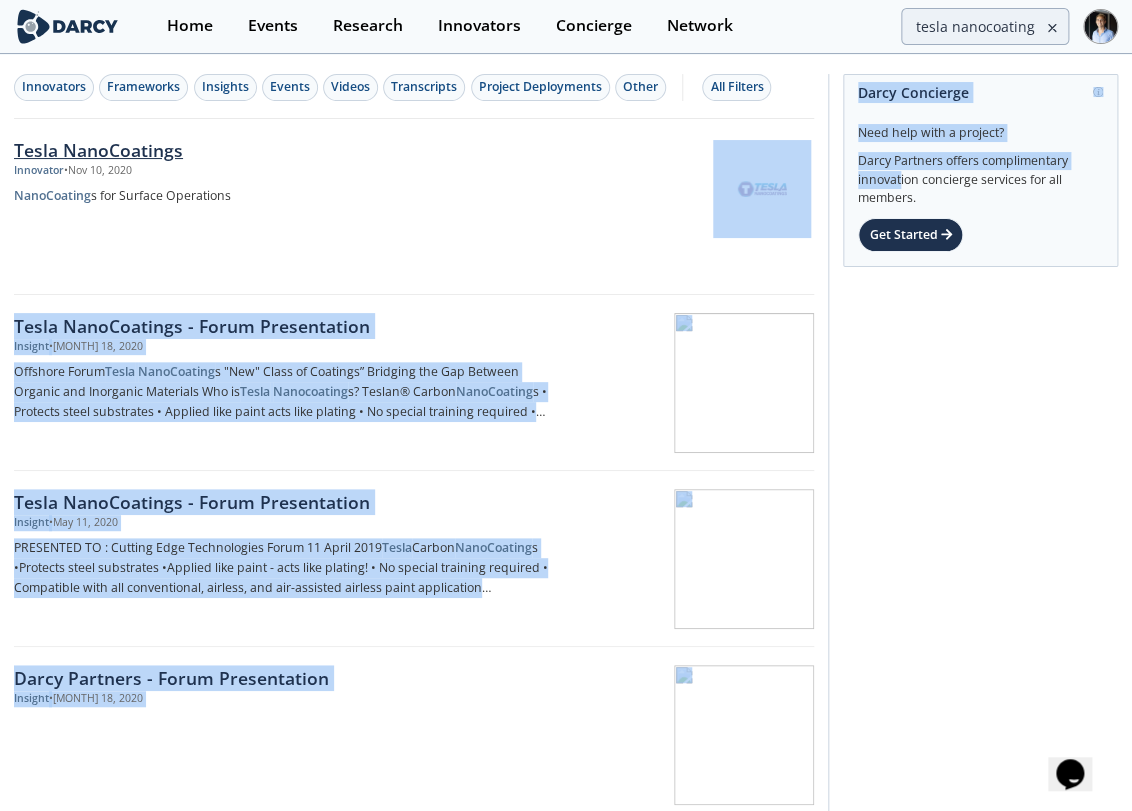 drag, startPoint x: 821, startPoint y: 178, endPoint x: 744, endPoint y: 184, distance: 77.23341 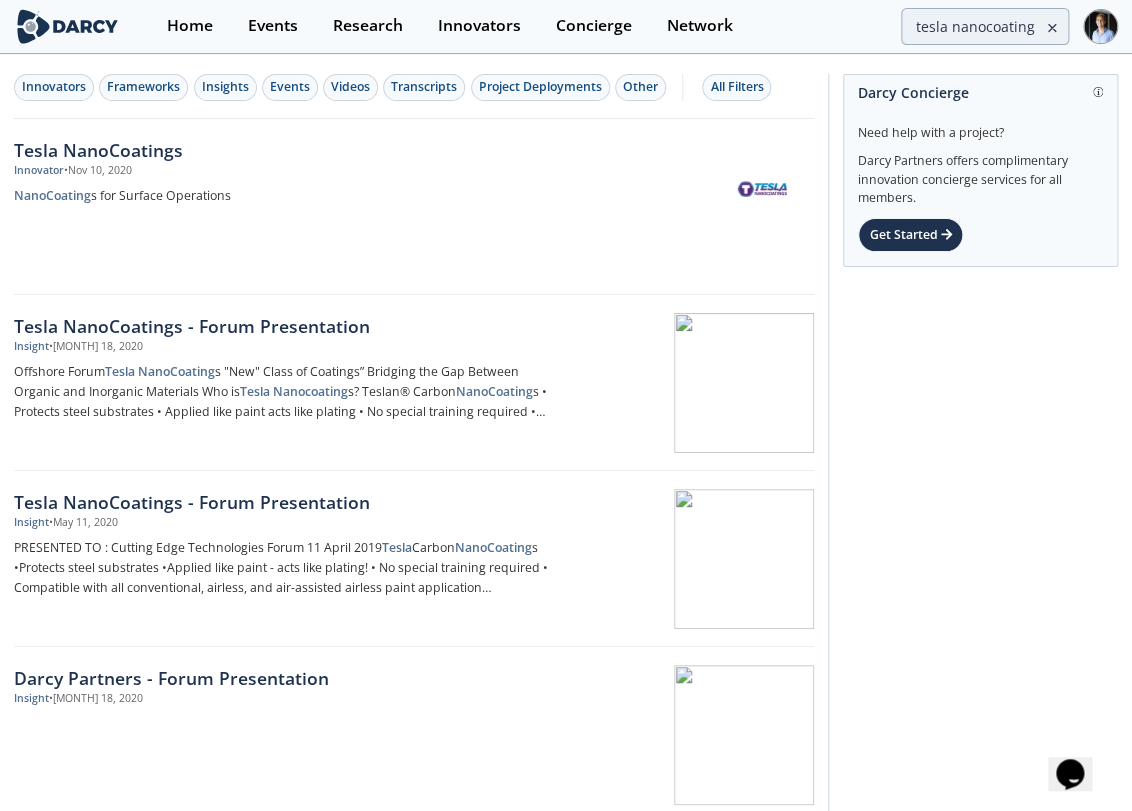 click on "Darcy Concierge
Need help with a project?
Darcy Partners offers complimentary innovation concierge services for all members.
Get Started" at bounding box center [973, 1328] 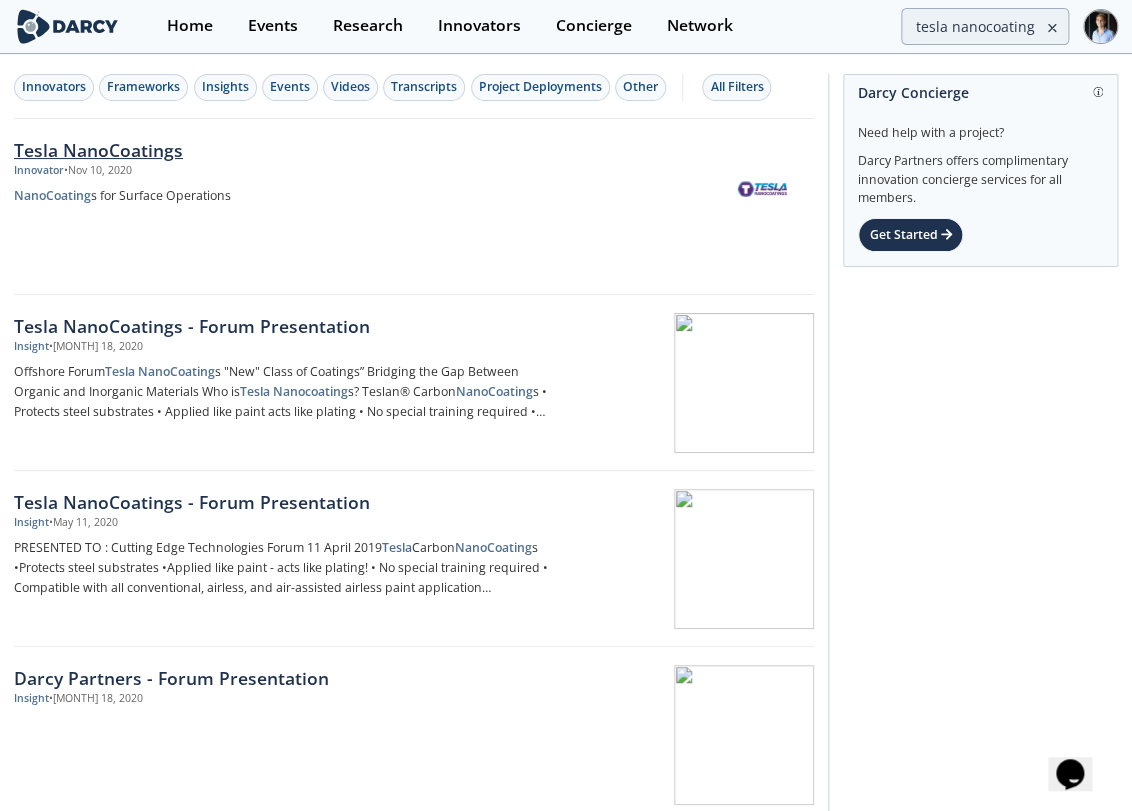 click at bounding box center (762, 189) 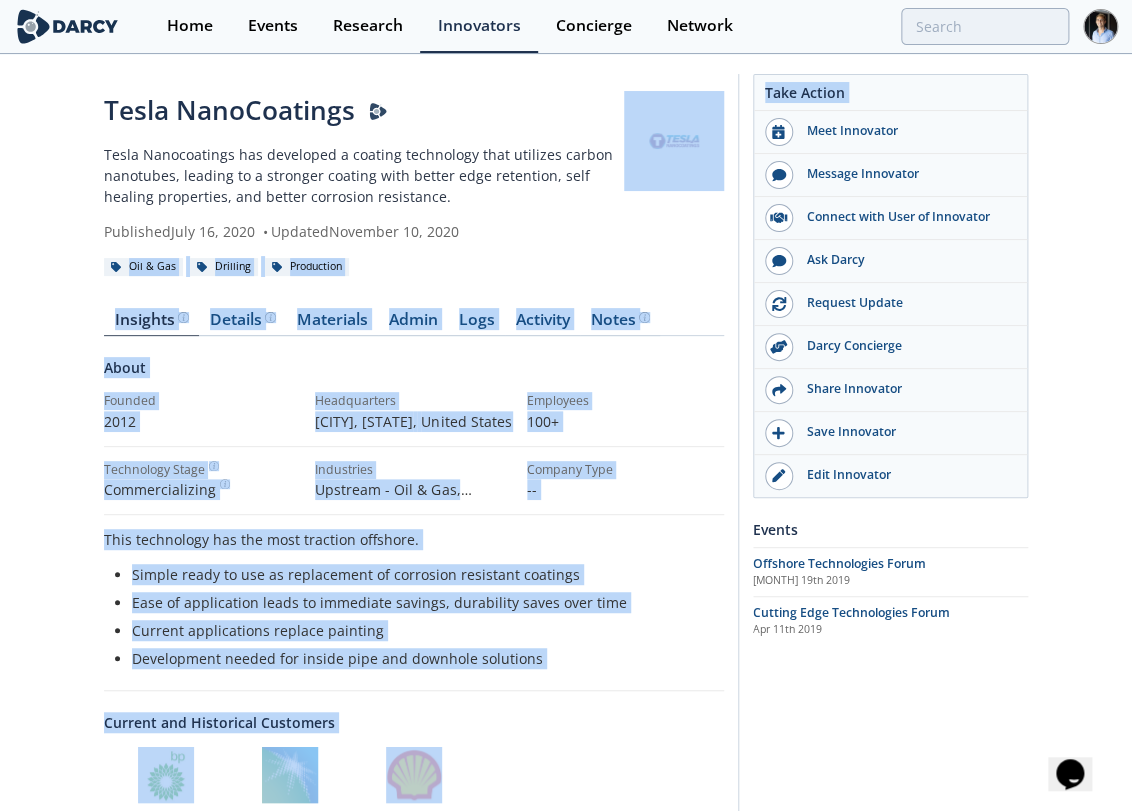 drag, startPoint x: 730, startPoint y: 129, endPoint x: 671, endPoint y: 154, distance: 64.07808 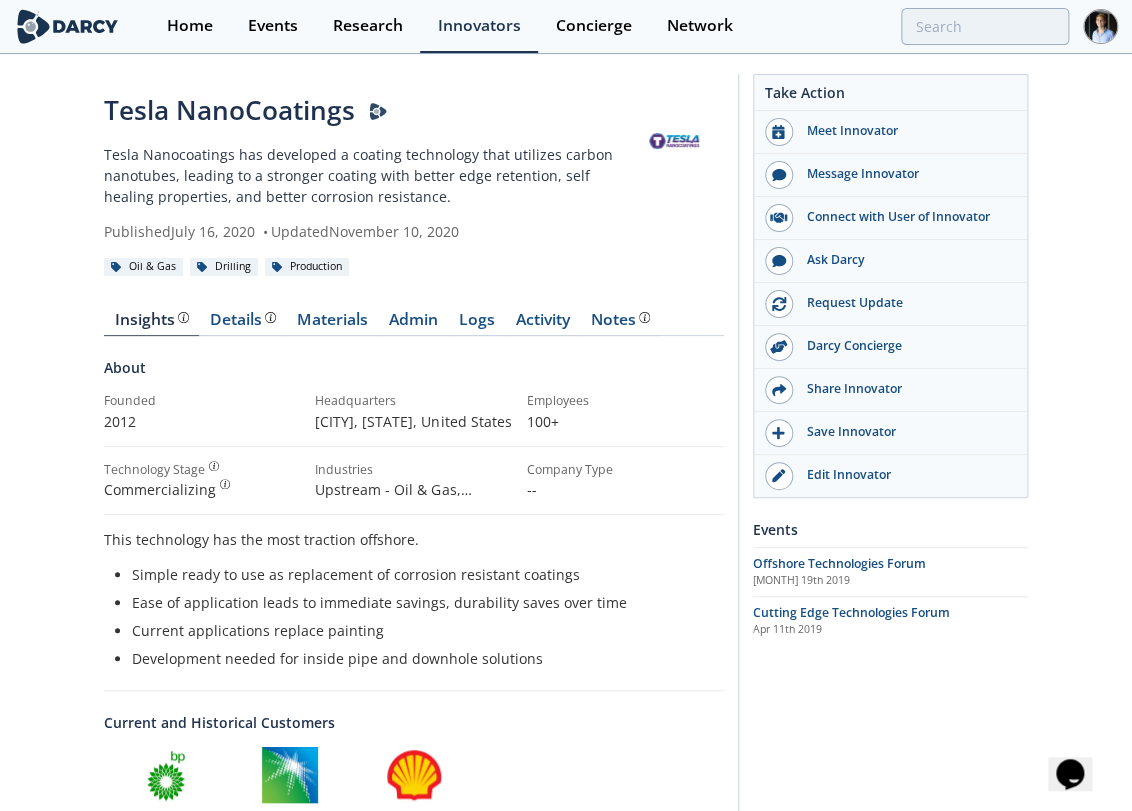 click at bounding box center [674, 141] 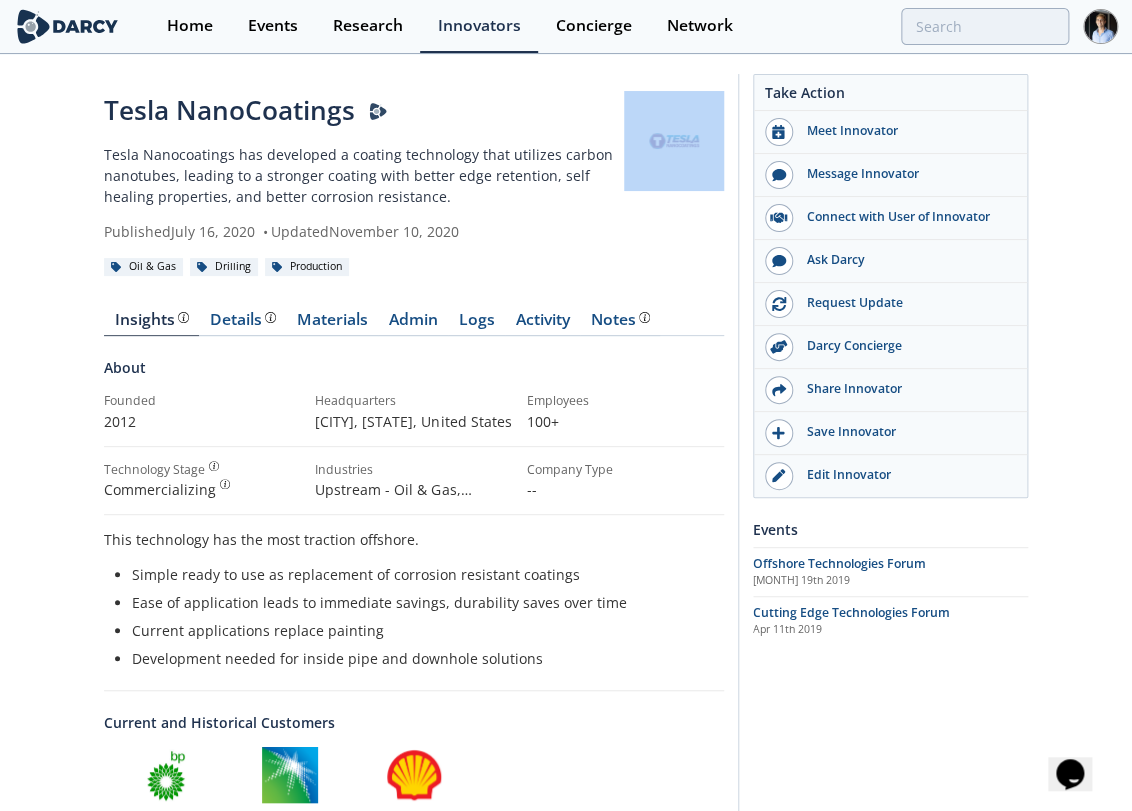 drag, startPoint x: 725, startPoint y: 101, endPoint x: 635, endPoint y: 113, distance: 90.79648 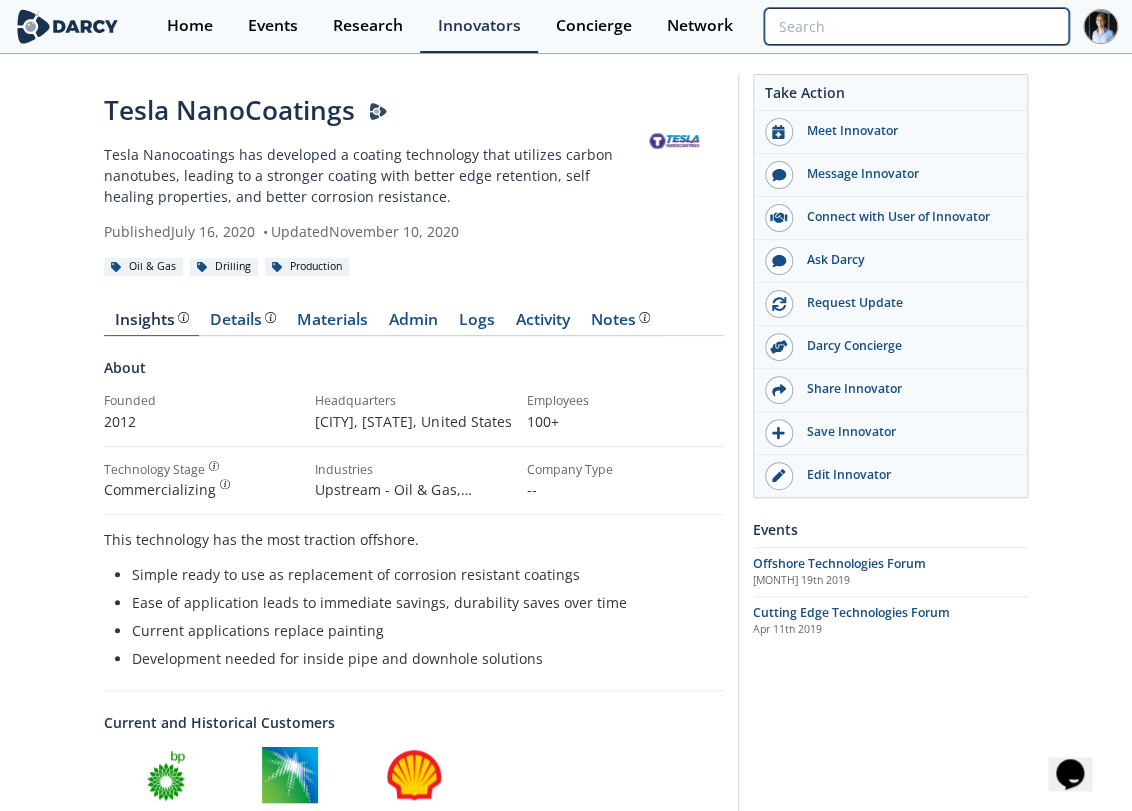 click at bounding box center [916, 26] 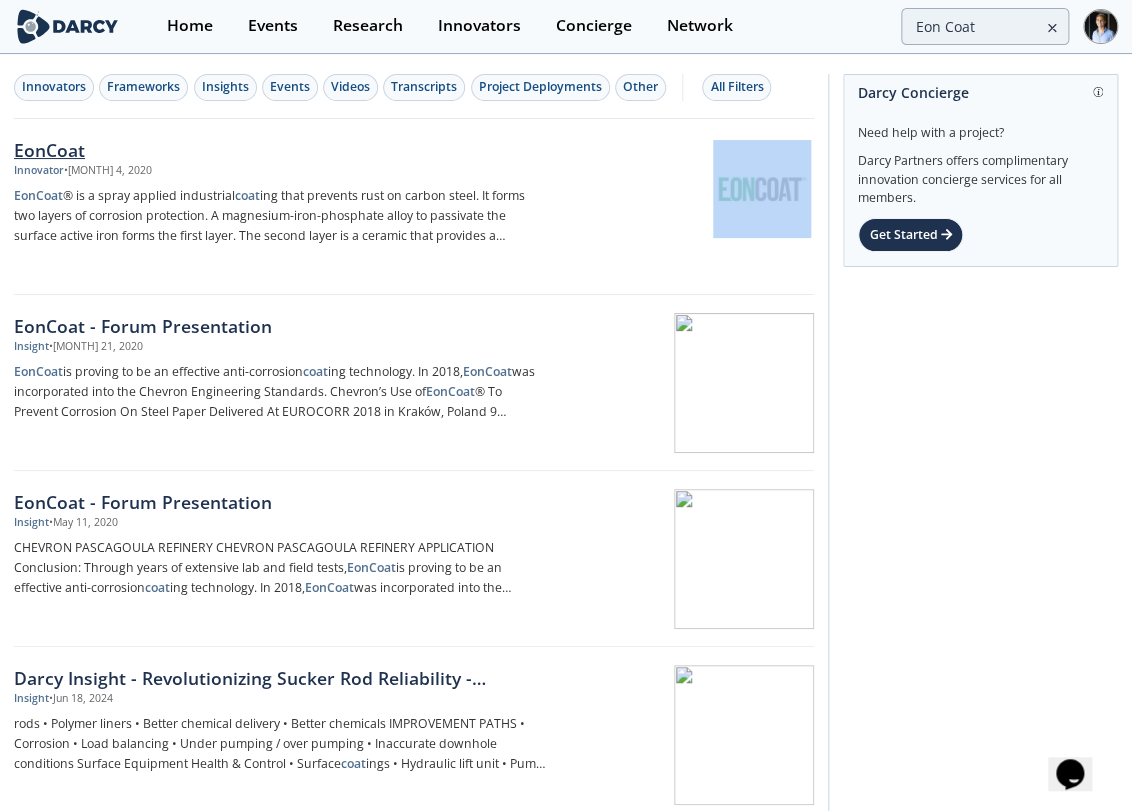 drag, startPoint x: 815, startPoint y: 179, endPoint x: 700, endPoint y: 185, distance: 115.15642 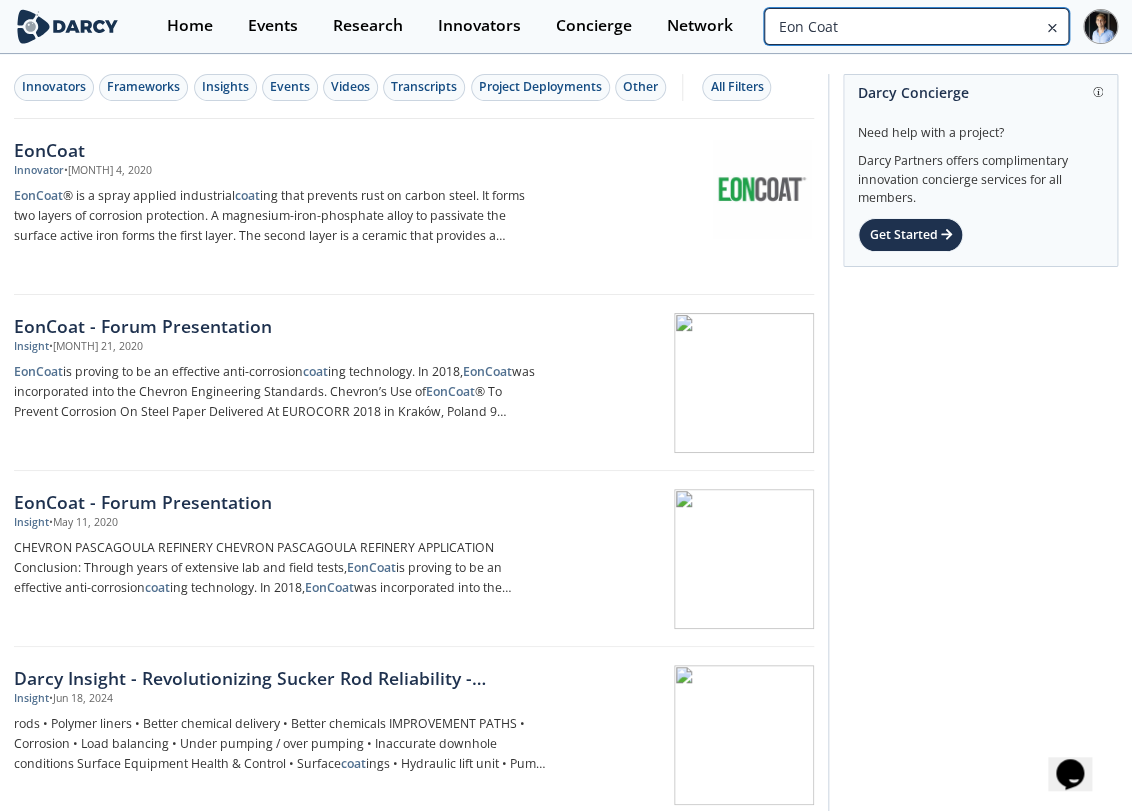 drag, startPoint x: 964, startPoint y: 29, endPoint x: 764, endPoint y: 36, distance: 200.12247 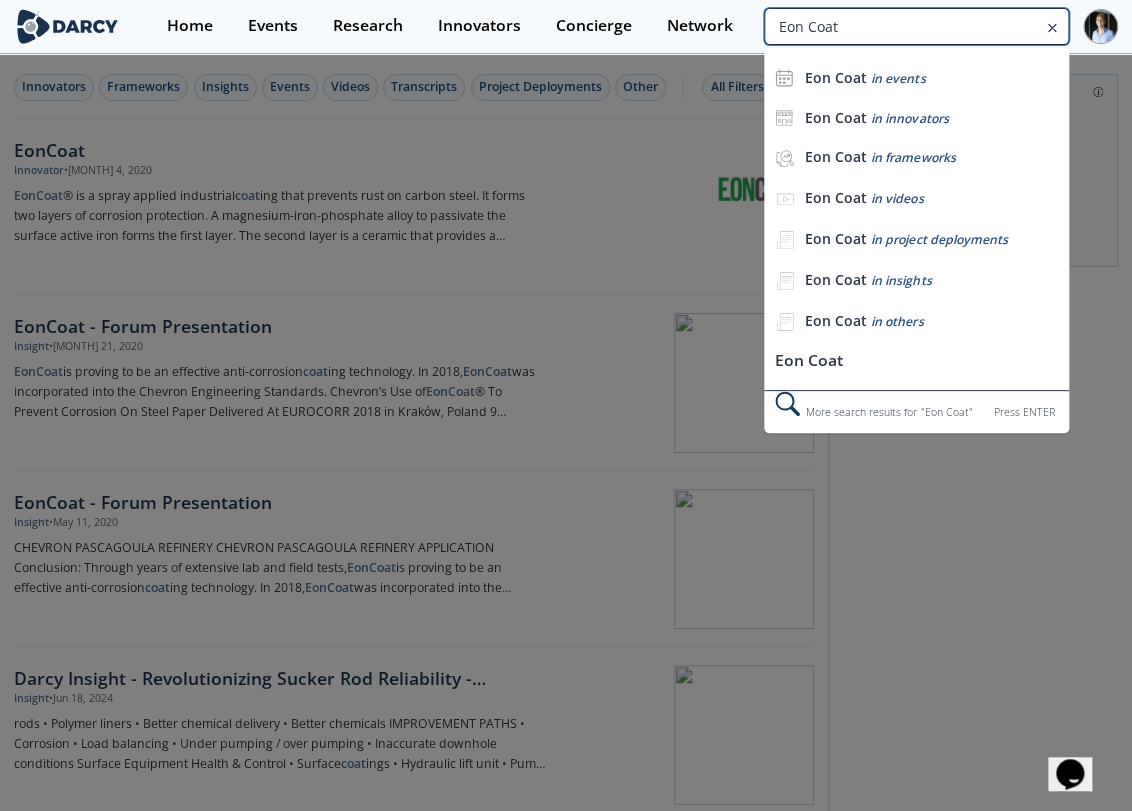 paste on "Integrated Protective Coatings" 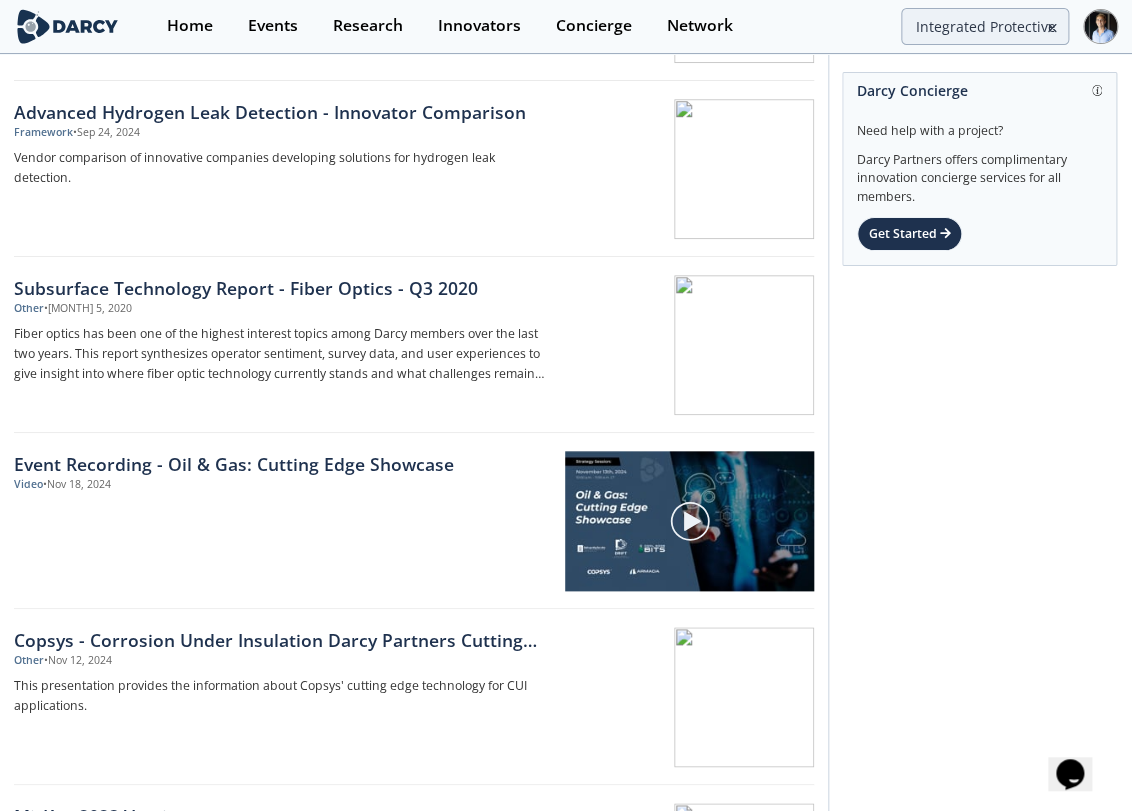 scroll, scrollTop: 444, scrollLeft: 0, axis: vertical 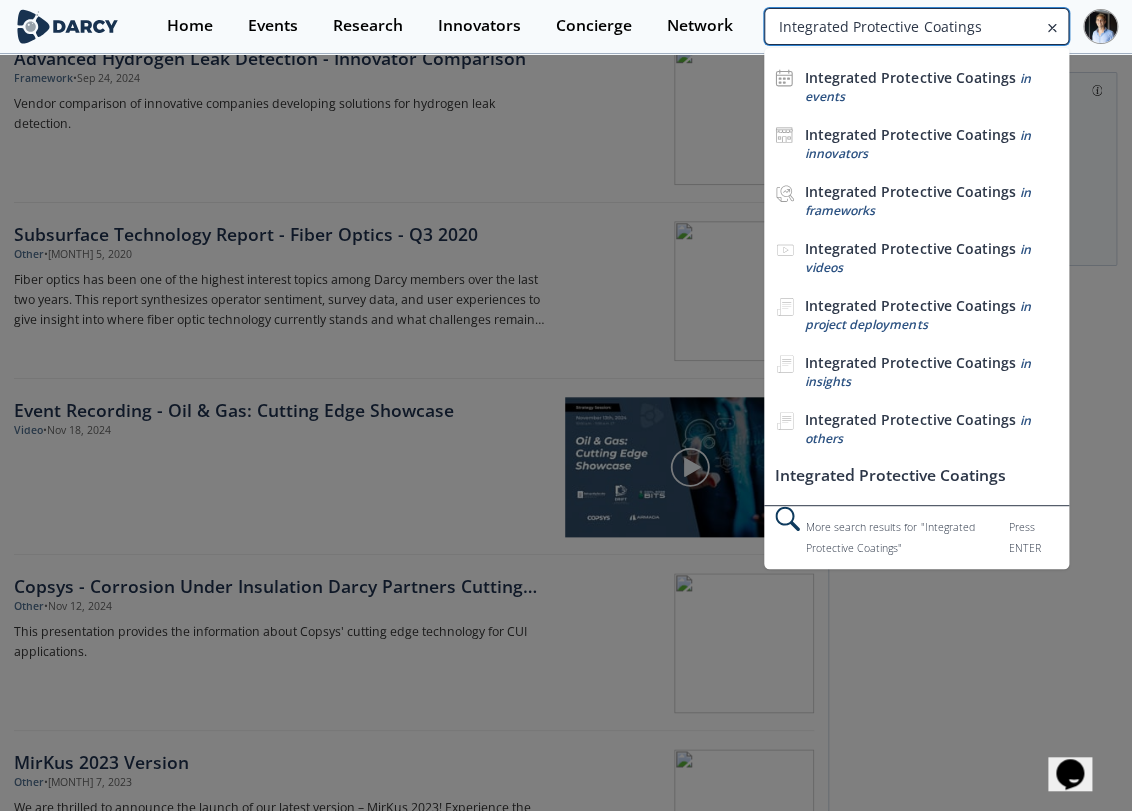 click on "Integrated Protective Coatings" at bounding box center (916, 26) 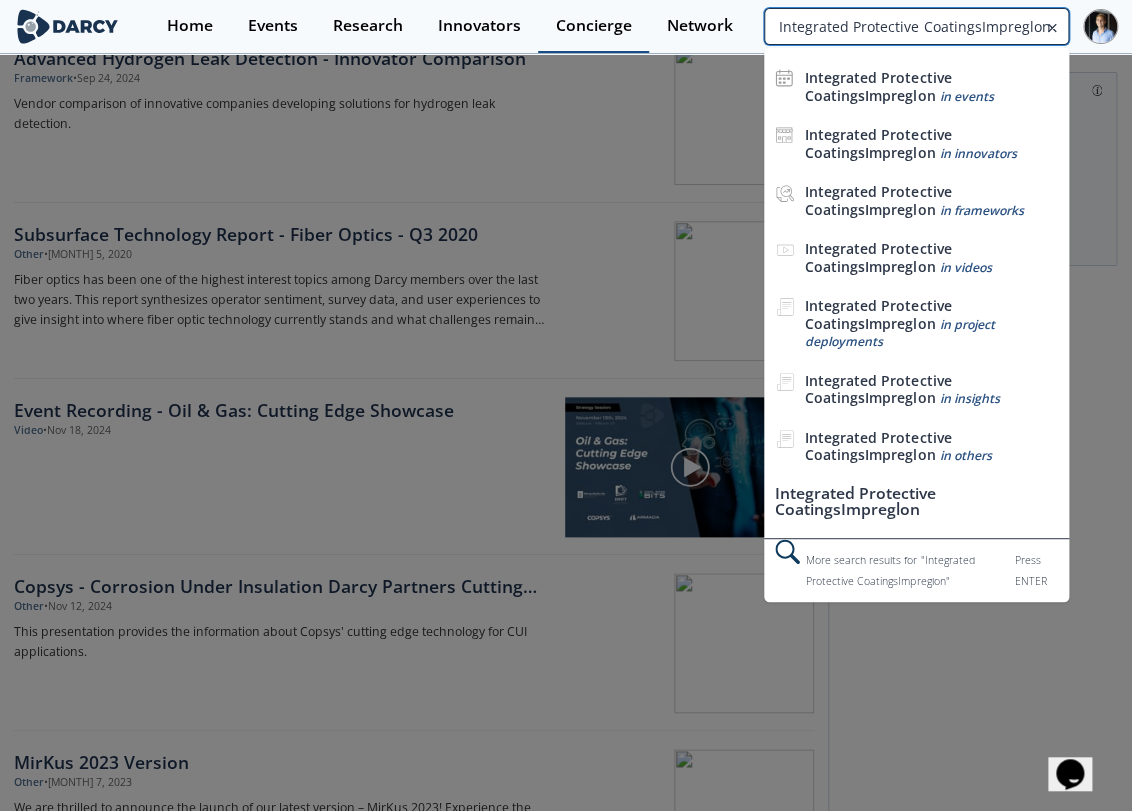 drag, startPoint x: 970, startPoint y: 25, endPoint x: 636, endPoint y: 40, distance: 334.33667 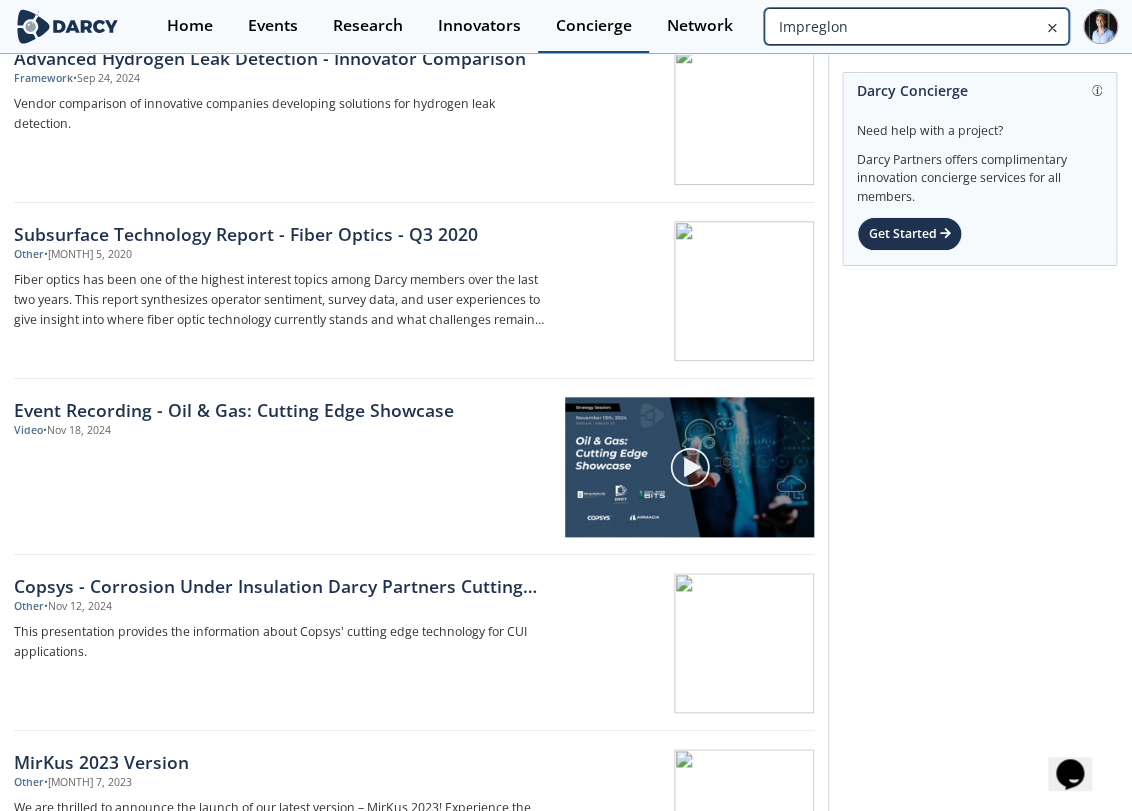 type on "Impreglon" 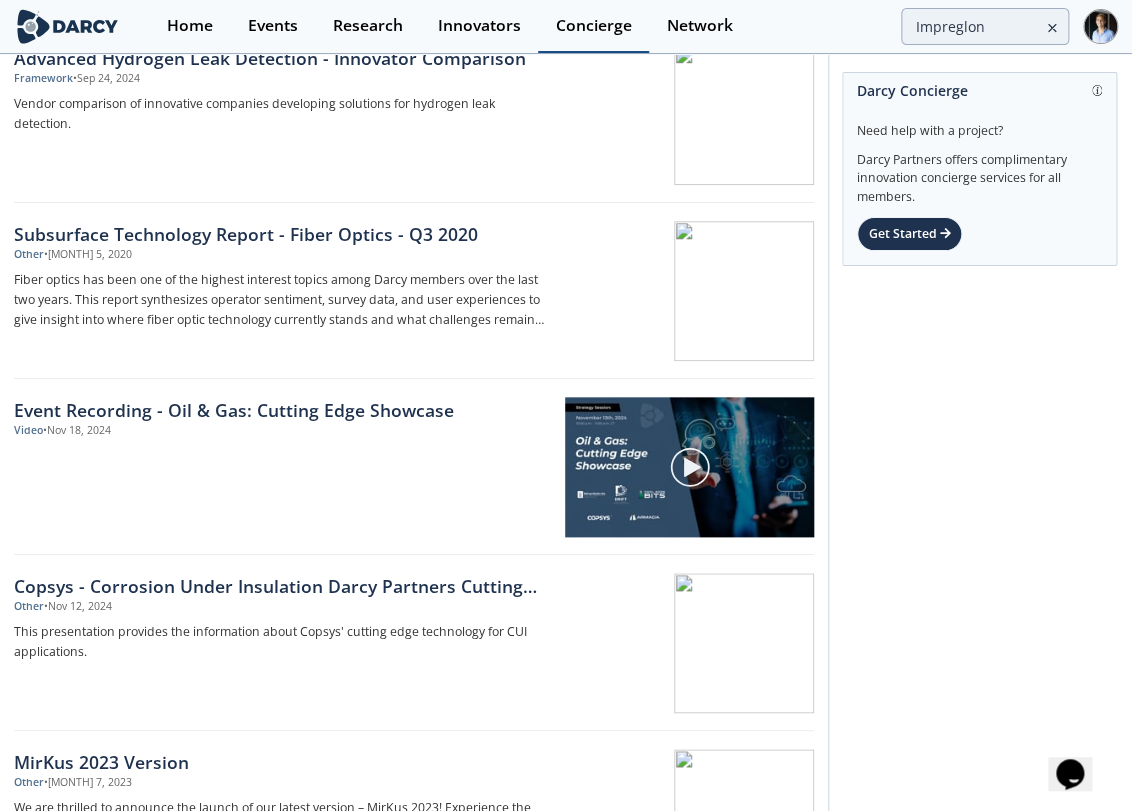 scroll, scrollTop: 0, scrollLeft: 0, axis: both 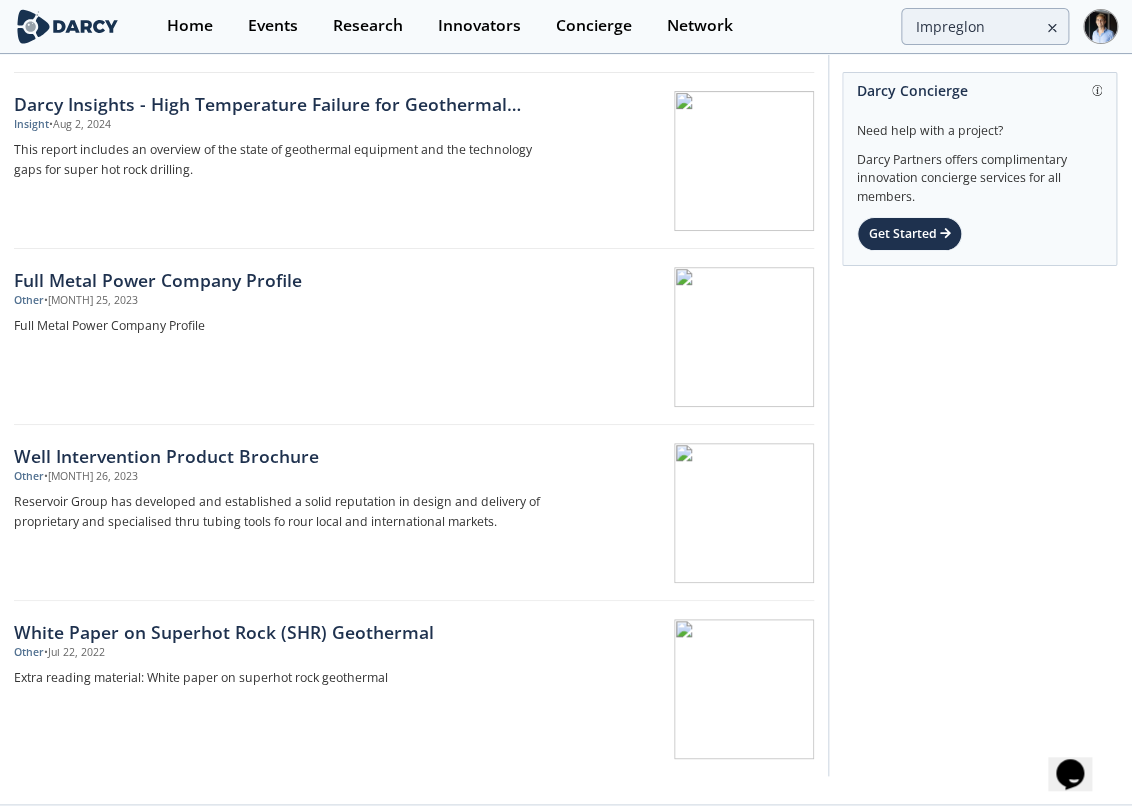 click on "Home
Events
Research
Innovators
Concierge
Network
Impreglon" at bounding box center (633, 26) 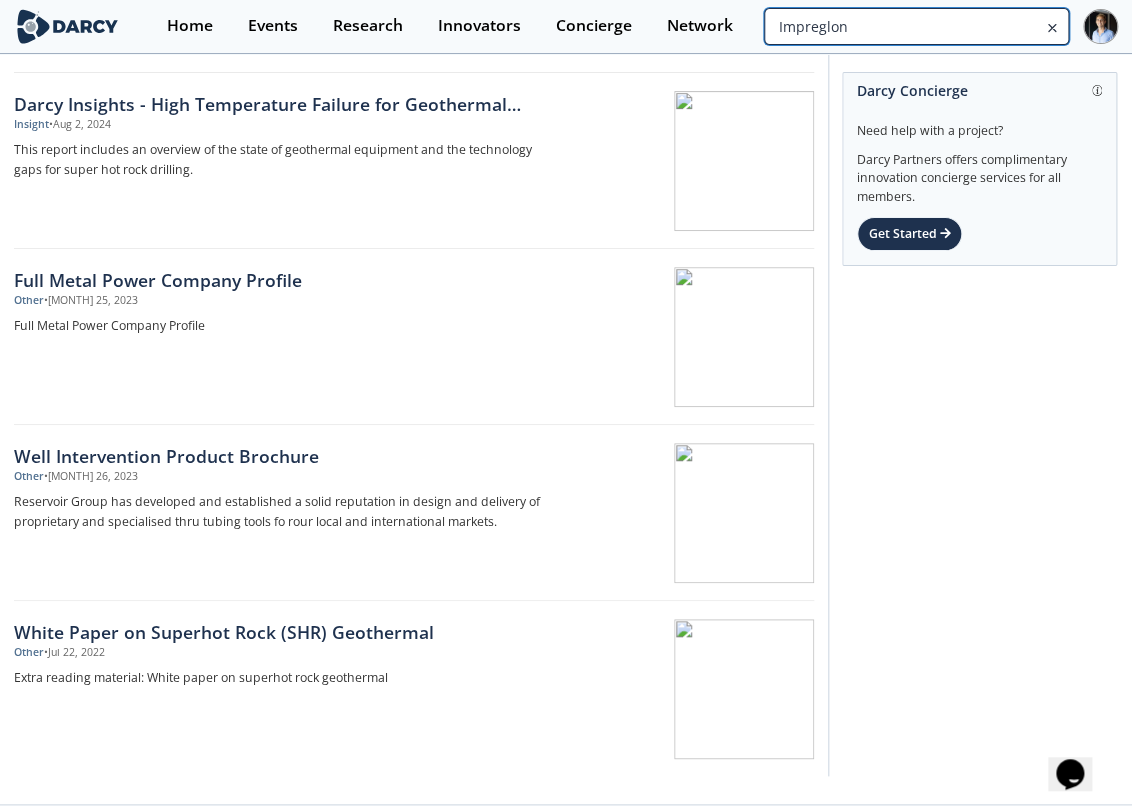 click on "Impreglon" at bounding box center (916, 26) 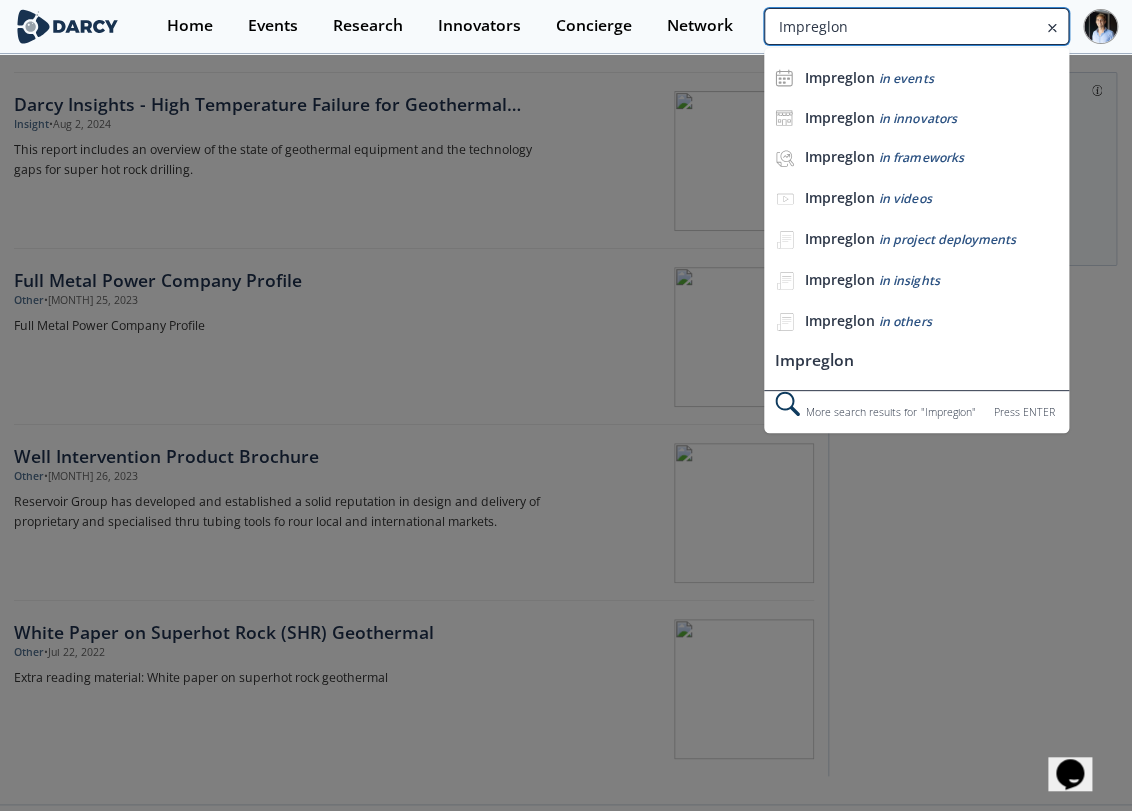 click on "Impreglon" at bounding box center [916, 26] 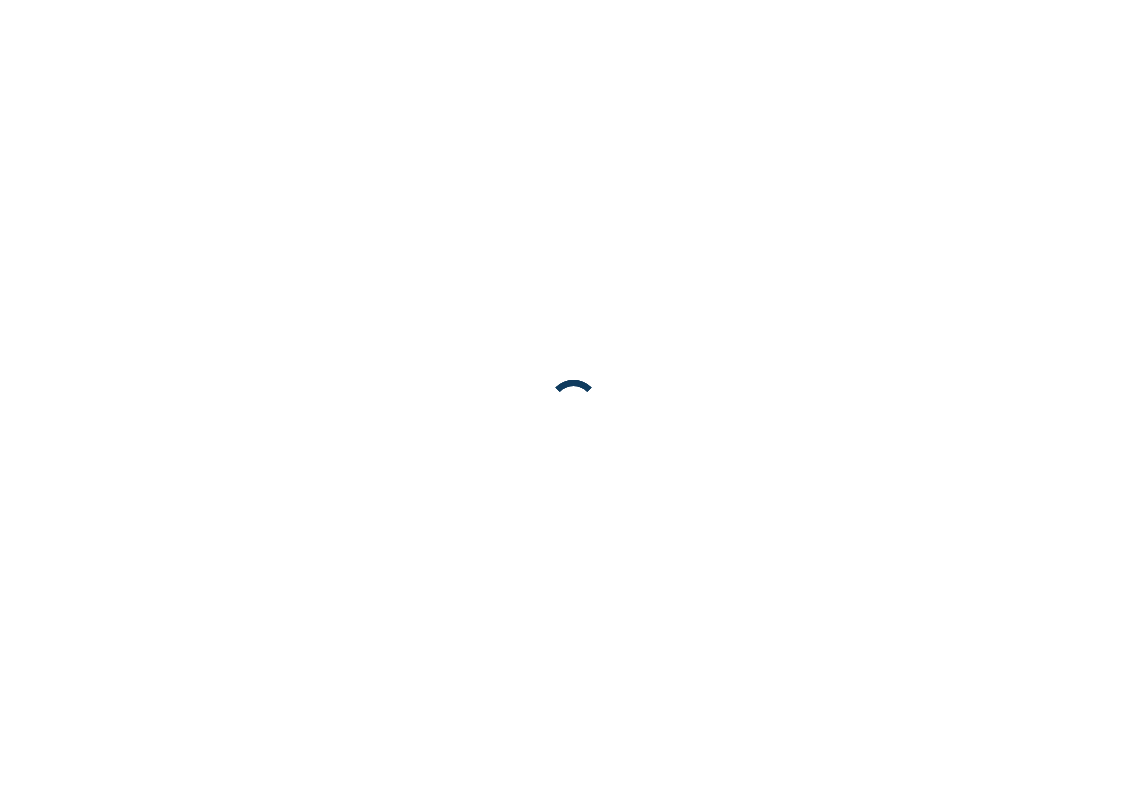 scroll, scrollTop: 0, scrollLeft: 0, axis: both 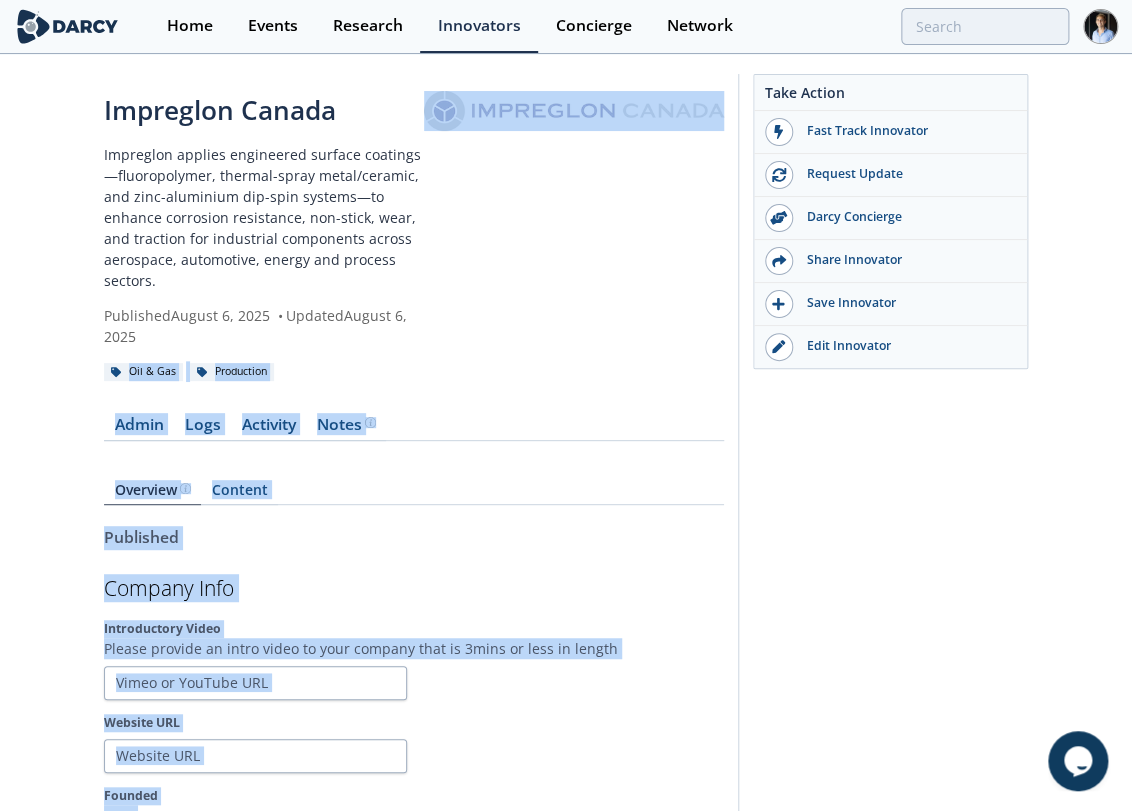 drag, startPoint x: 734, startPoint y: 105, endPoint x: 562, endPoint y: 172, distance: 184.58873 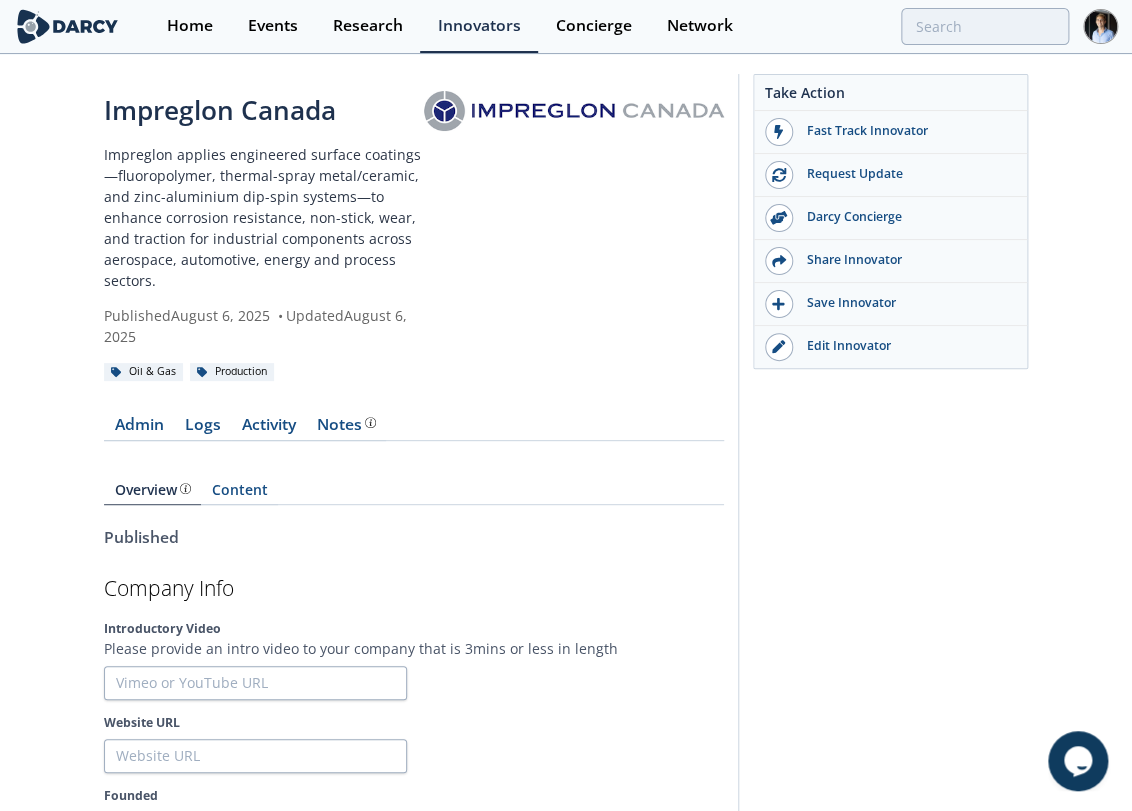 click on "Impreglon applies engineered surface coatings—fluoropolymer, thermal-spray metal/ceramic, and zinc-aluminium dip-spin systems—to enhance corrosion resistance, non-stick, wear, and traction for industrial components across aerospace, automotive, energy and process sectors." at bounding box center (264, 217) 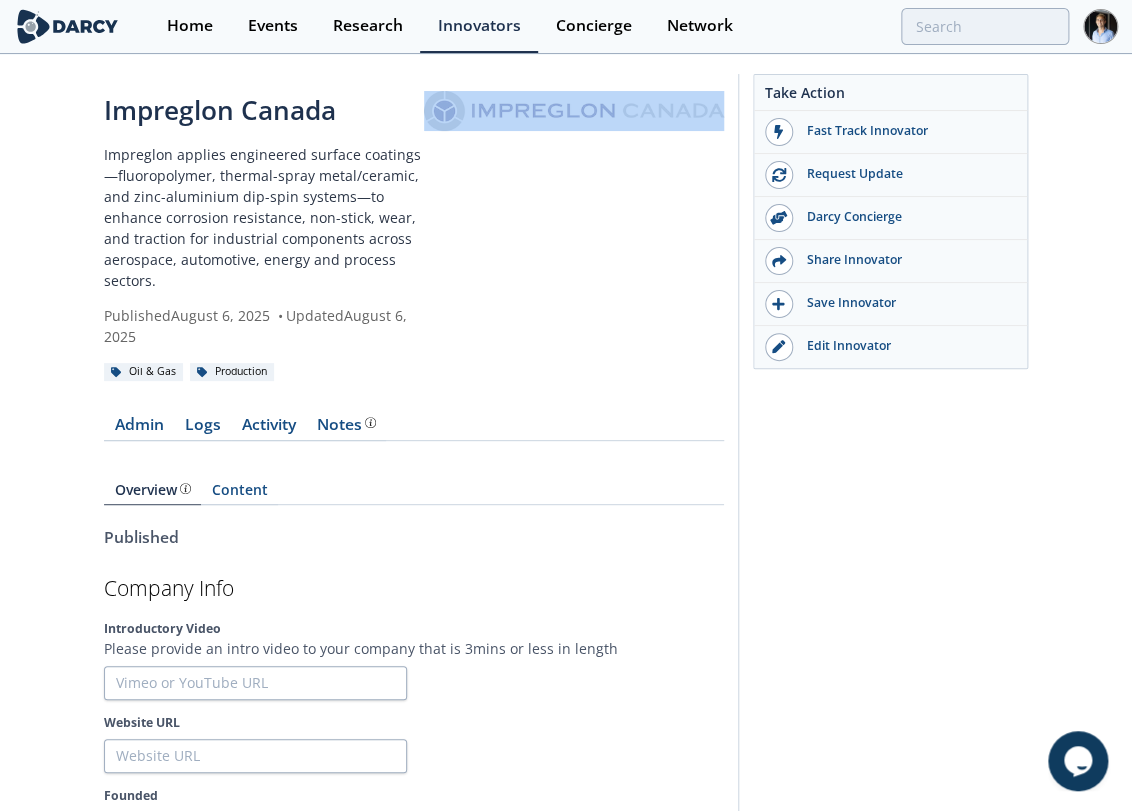 drag, startPoint x: 729, startPoint y: 95, endPoint x: 559, endPoint y: 85, distance: 170.29387 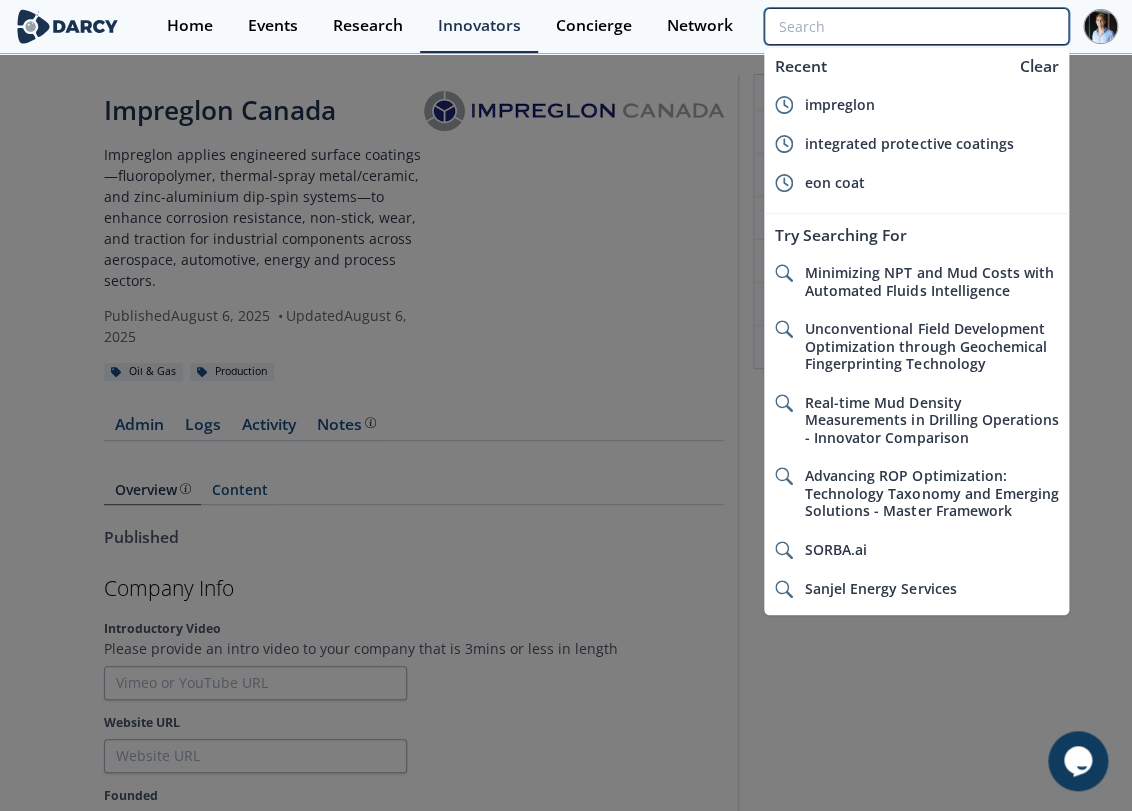 click at bounding box center (916, 26) 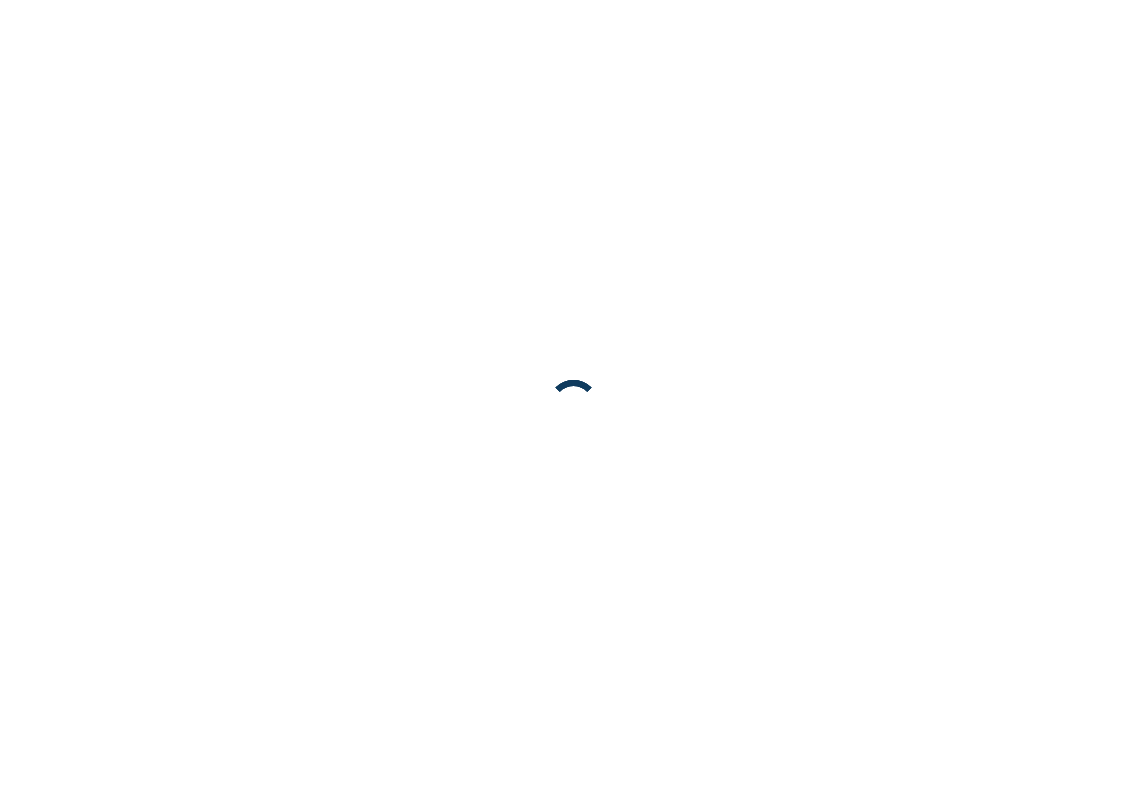 scroll, scrollTop: 0, scrollLeft: 0, axis: both 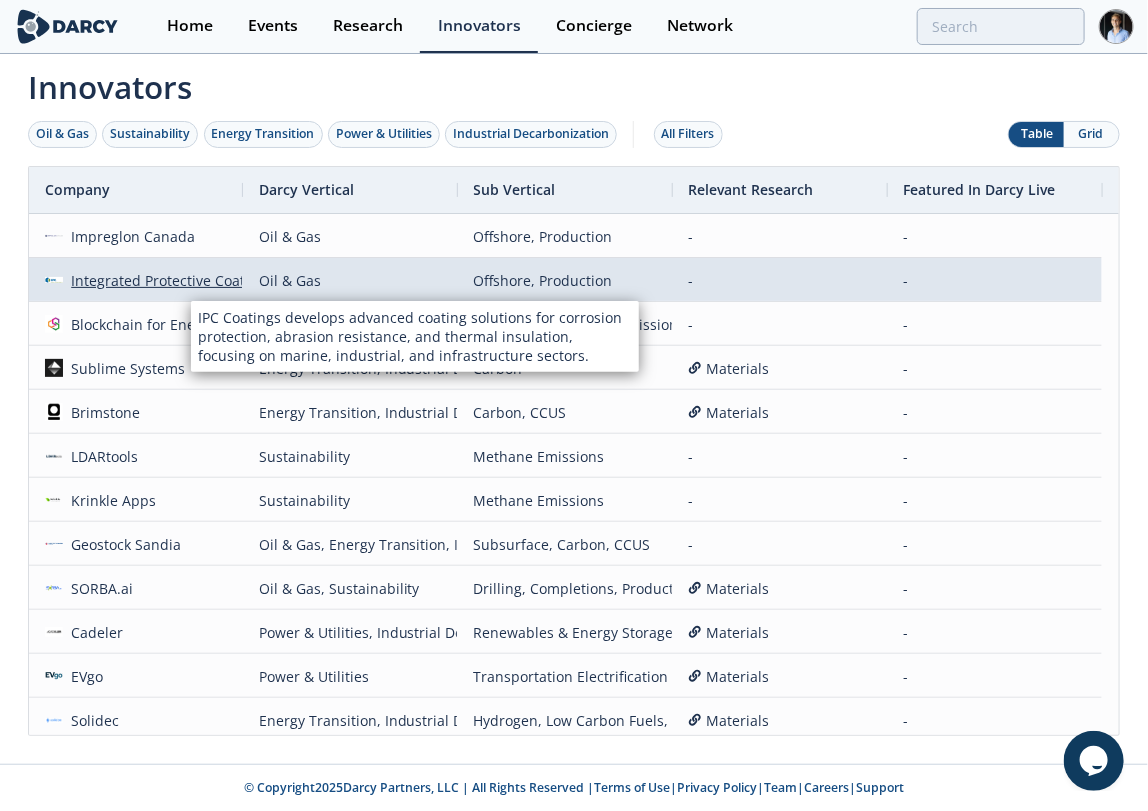 click on "Integrated Protective Coatings" at bounding box center [168, 280] 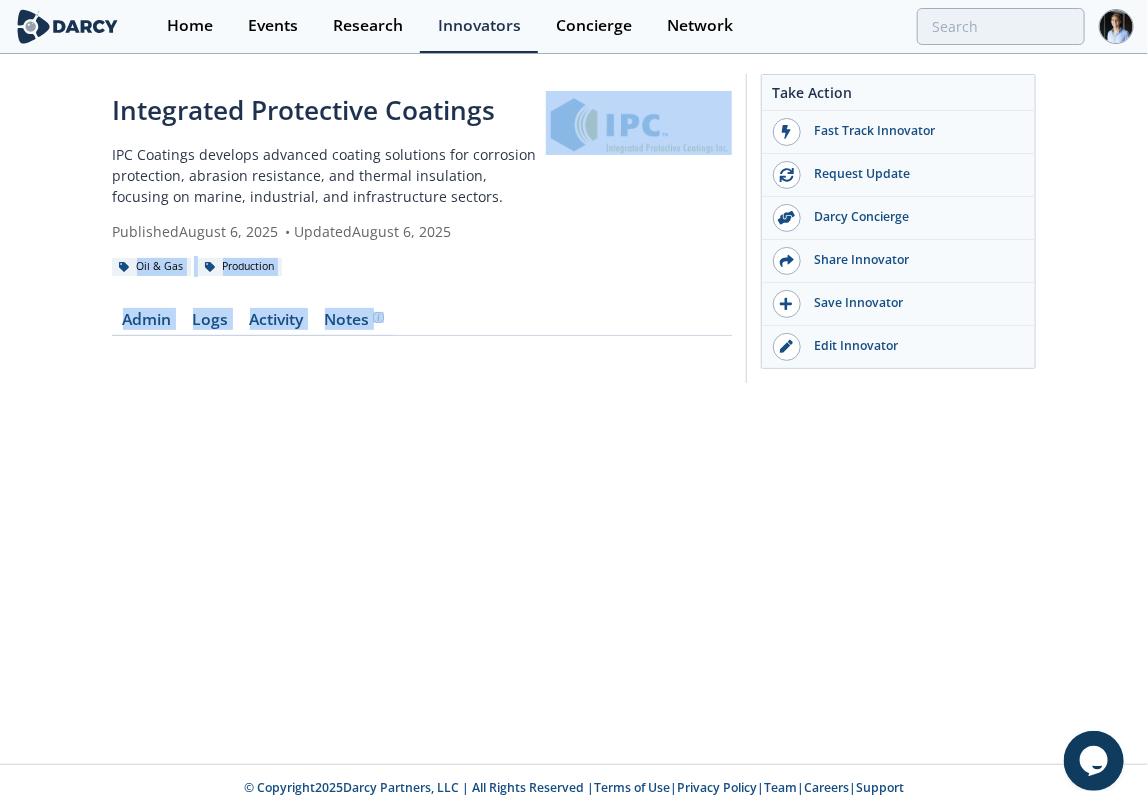 drag, startPoint x: 739, startPoint y: 103, endPoint x: 619, endPoint y: 125, distance: 122 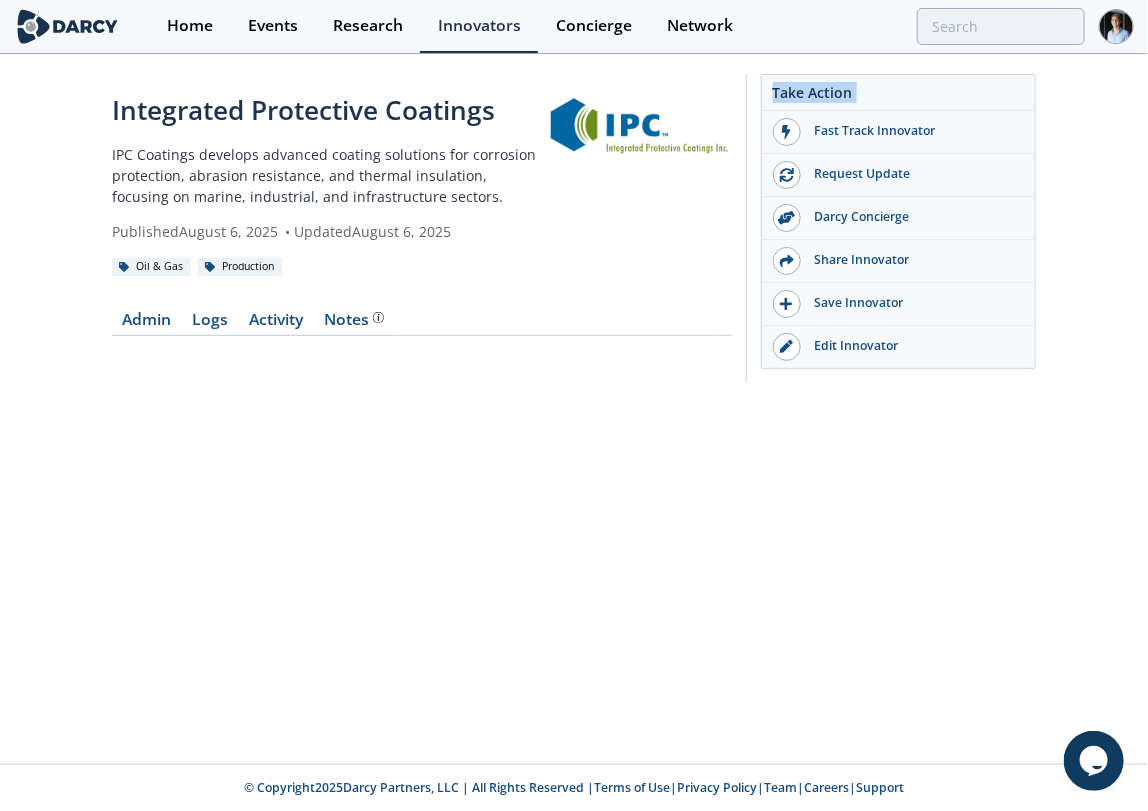 drag, startPoint x: 740, startPoint y: 95, endPoint x: 746, endPoint y: 110, distance: 16.155495 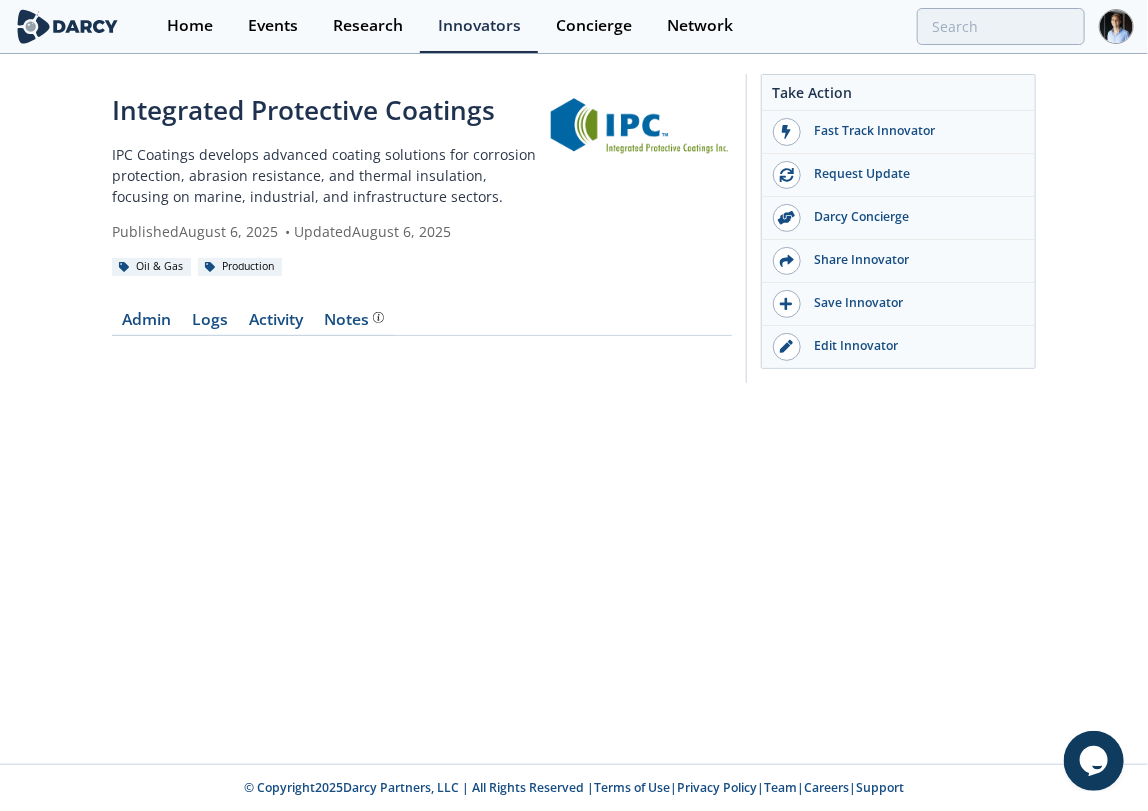 click on "Integrated Protective Coatings
IPC Coatings develops advanced coating solutions for corrosion protection, abrasion resistance, and thermal insulation, focusing on marine, industrial, and infrastructure sectors.
Published  August 6, 2025
•
Updated  August 6, 2025
Oil & Gas
Production
Admin
Logs" at bounding box center (574, 219) 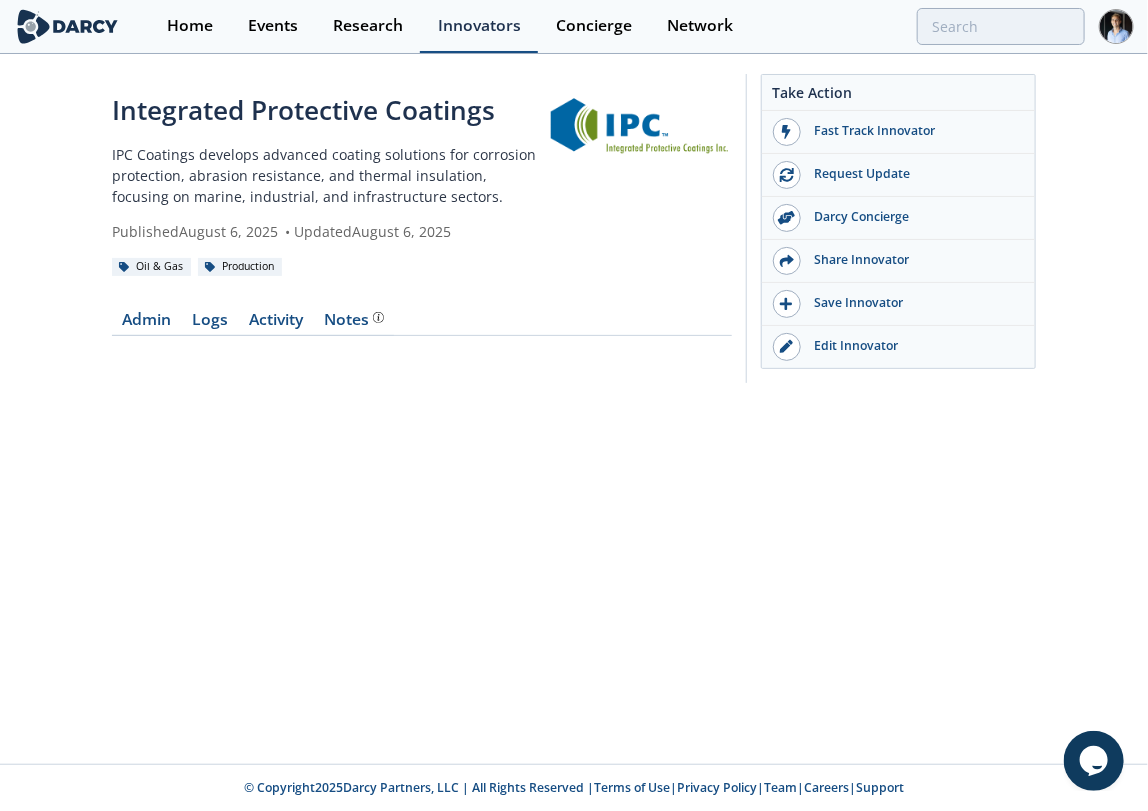 drag, startPoint x: 544, startPoint y: 79, endPoint x: 522, endPoint y: 46, distance: 39.661064 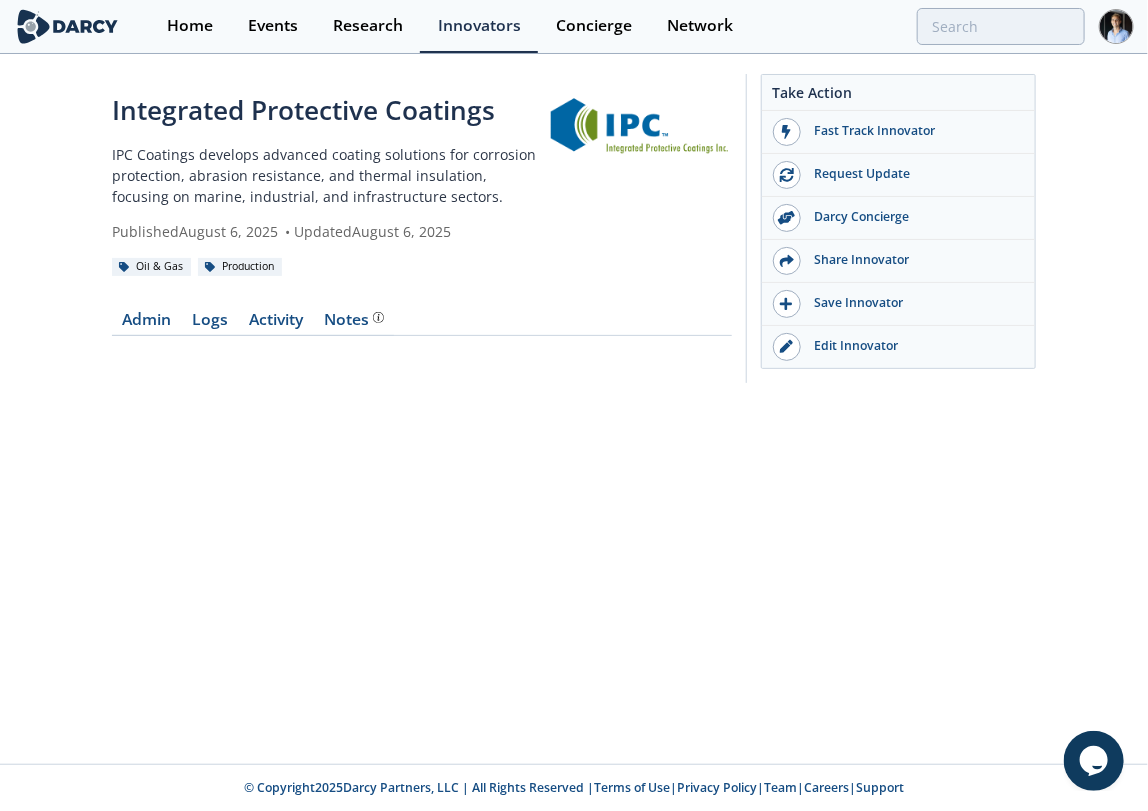 click on "Integrated Protective Coatings
IPC Coatings develops advanced coating solutions for corrosion protection, abrasion resistance, and thermal insulation, focusing on marine, industrial, and infrastructure sectors.
Published  August 6, 2025
•
Updated  August 6, 2025" at bounding box center [329, 166] 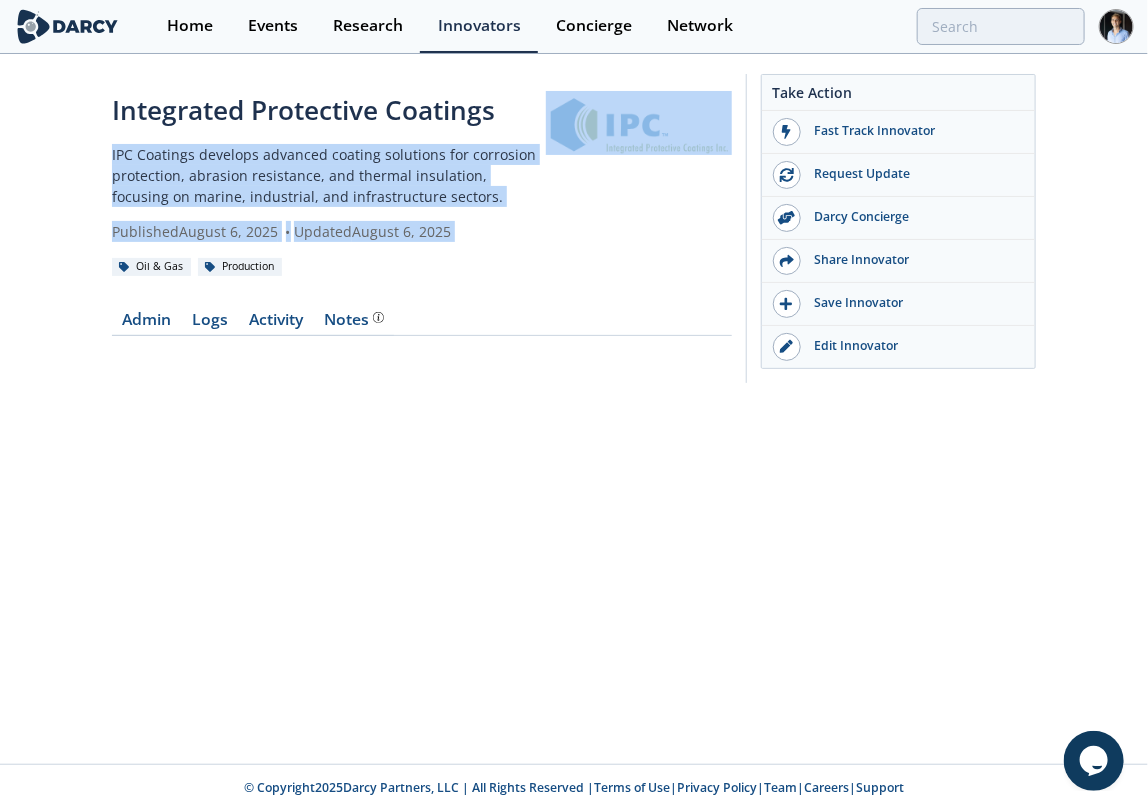 drag, startPoint x: 544, startPoint y: 125, endPoint x: 659, endPoint y: 131, distance: 115.15642 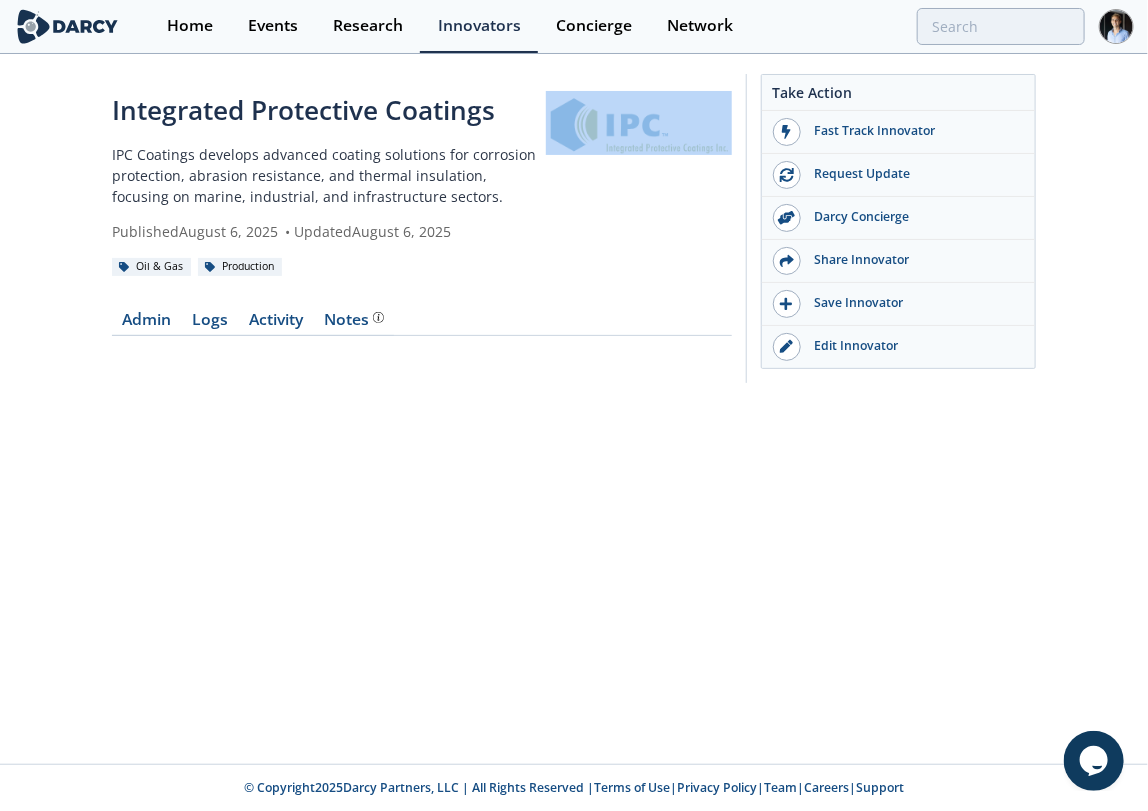 drag, startPoint x: 735, startPoint y: 90, endPoint x: 700, endPoint y: 96, distance: 35.510563 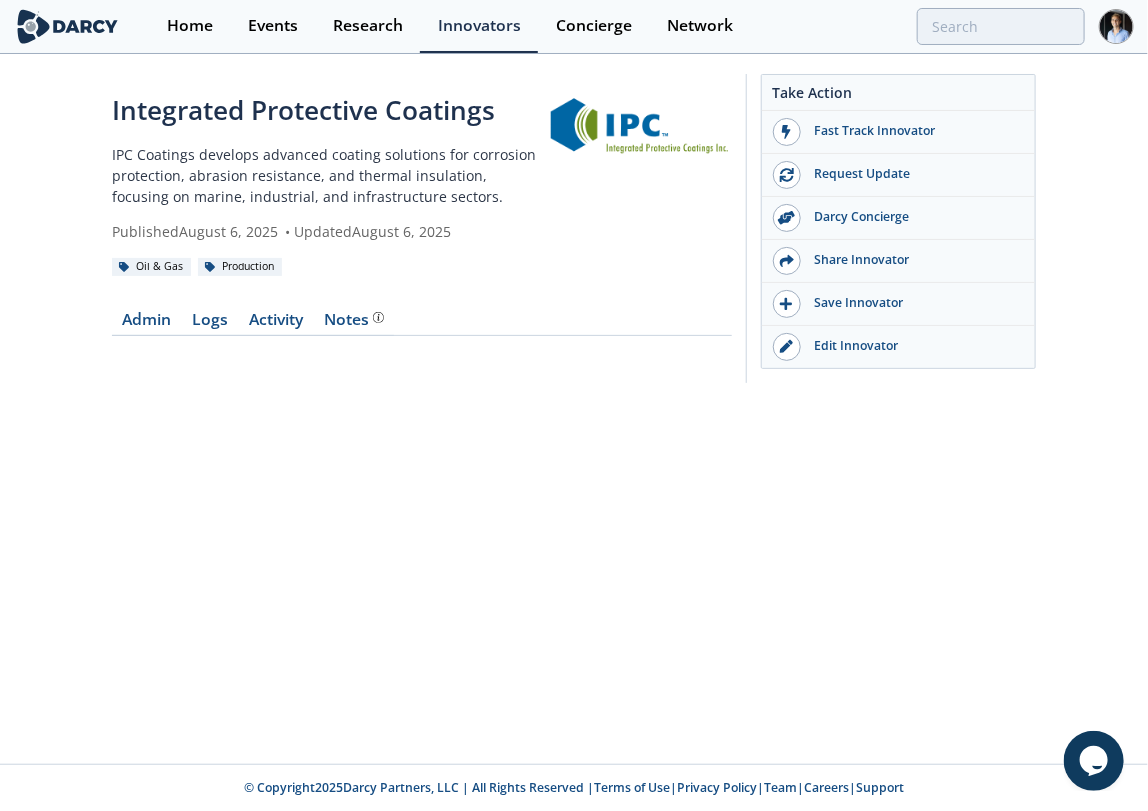 click on "Home
Events
Research
Innovators
Concierge
Network" at bounding box center (641, 26) 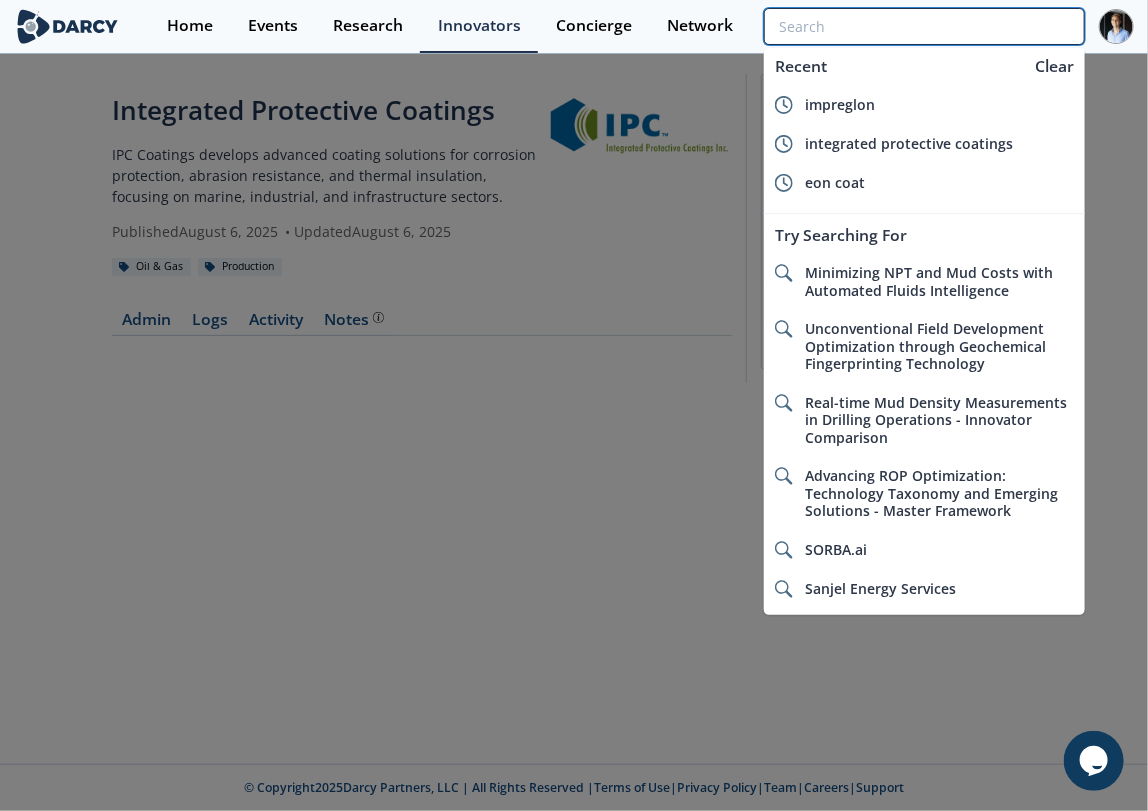 click at bounding box center (924, 26) 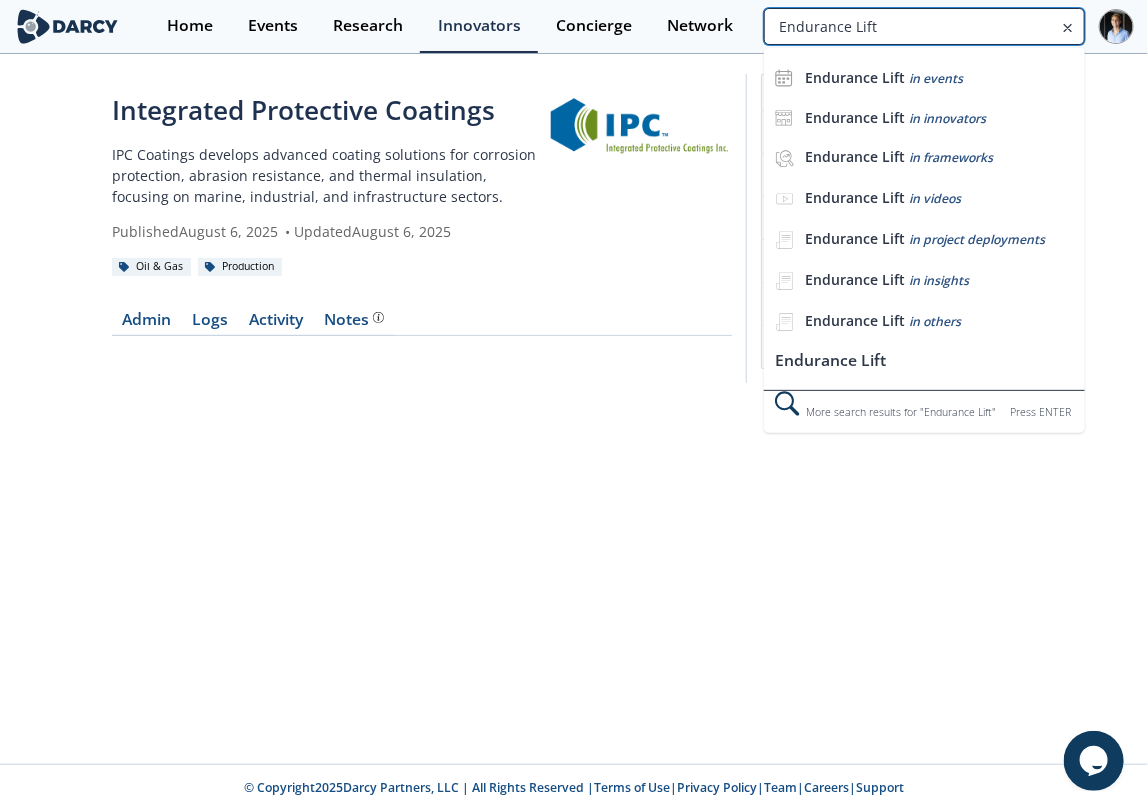type on "Endurance Lift" 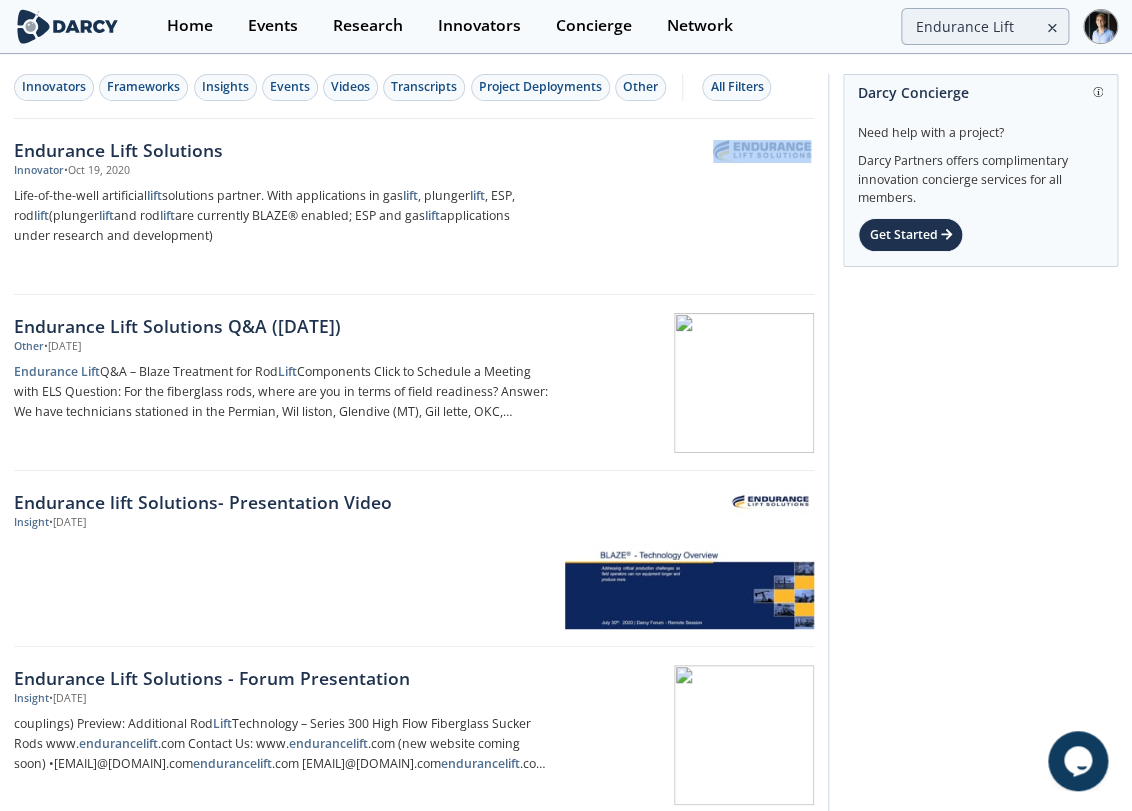 drag, startPoint x: 814, startPoint y: 131, endPoint x: 816, endPoint y: 143, distance: 12.165525 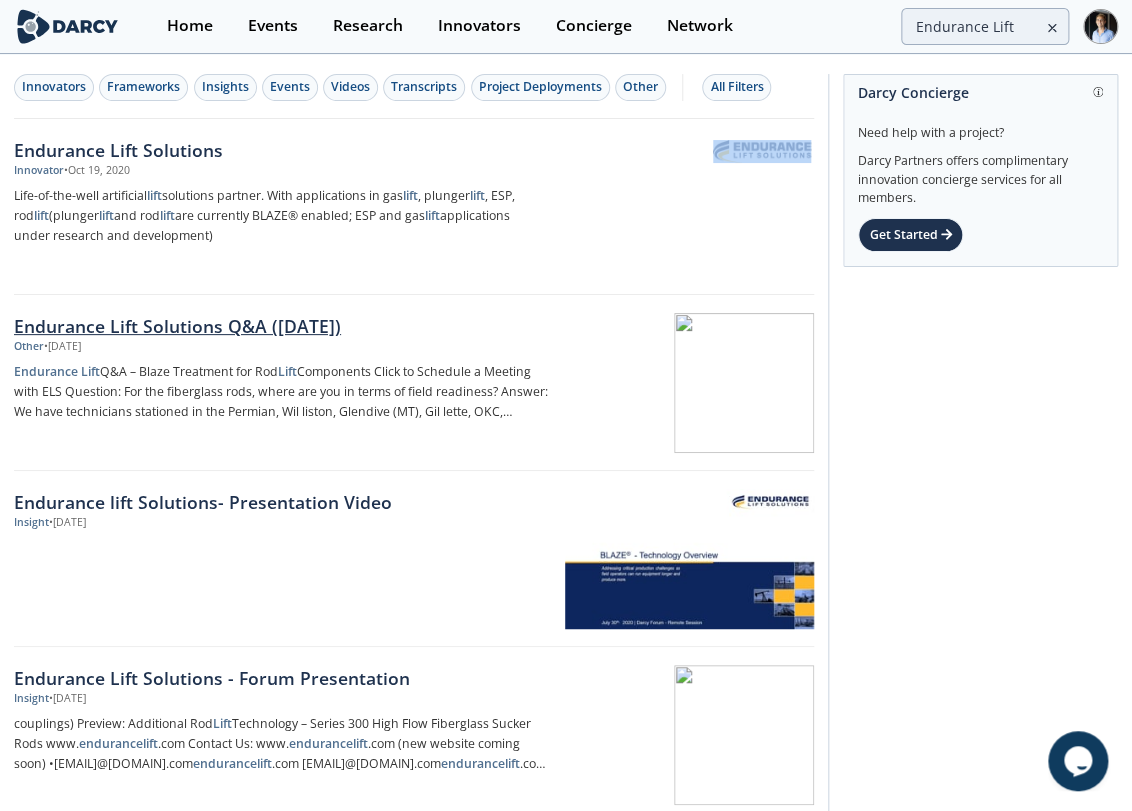 copy 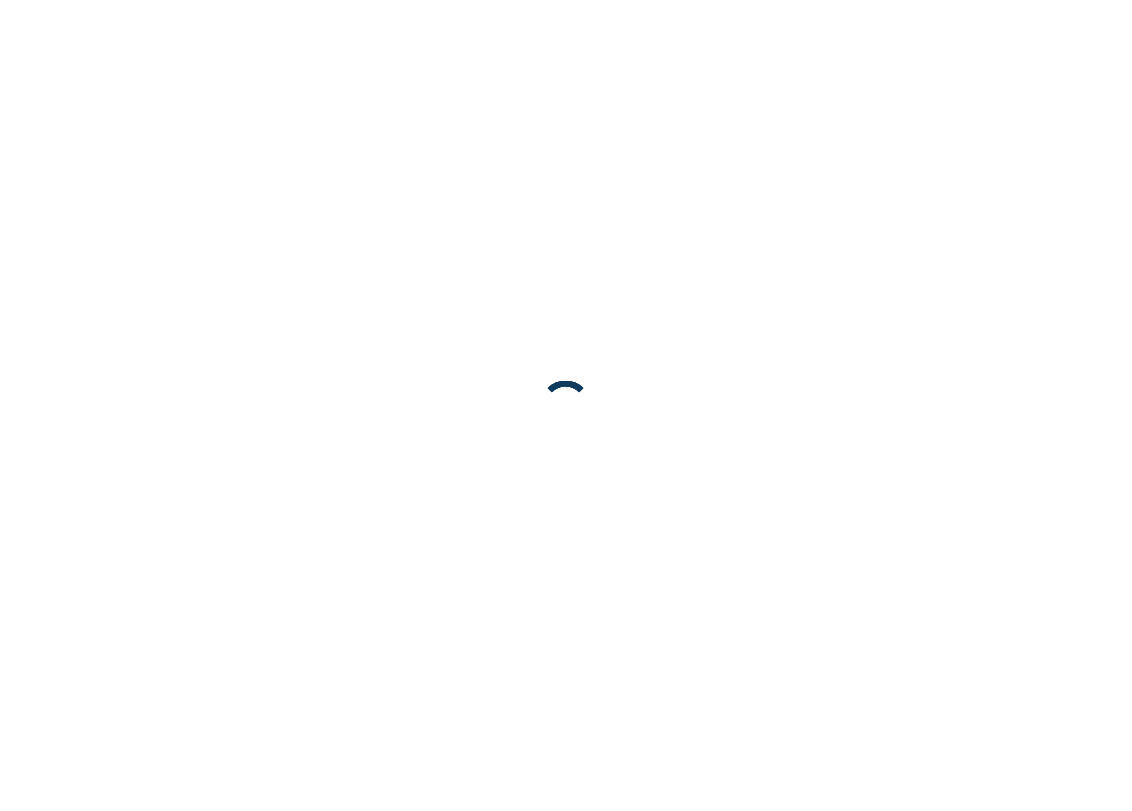 scroll, scrollTop: 0, scrollLeft: 0, axis: both 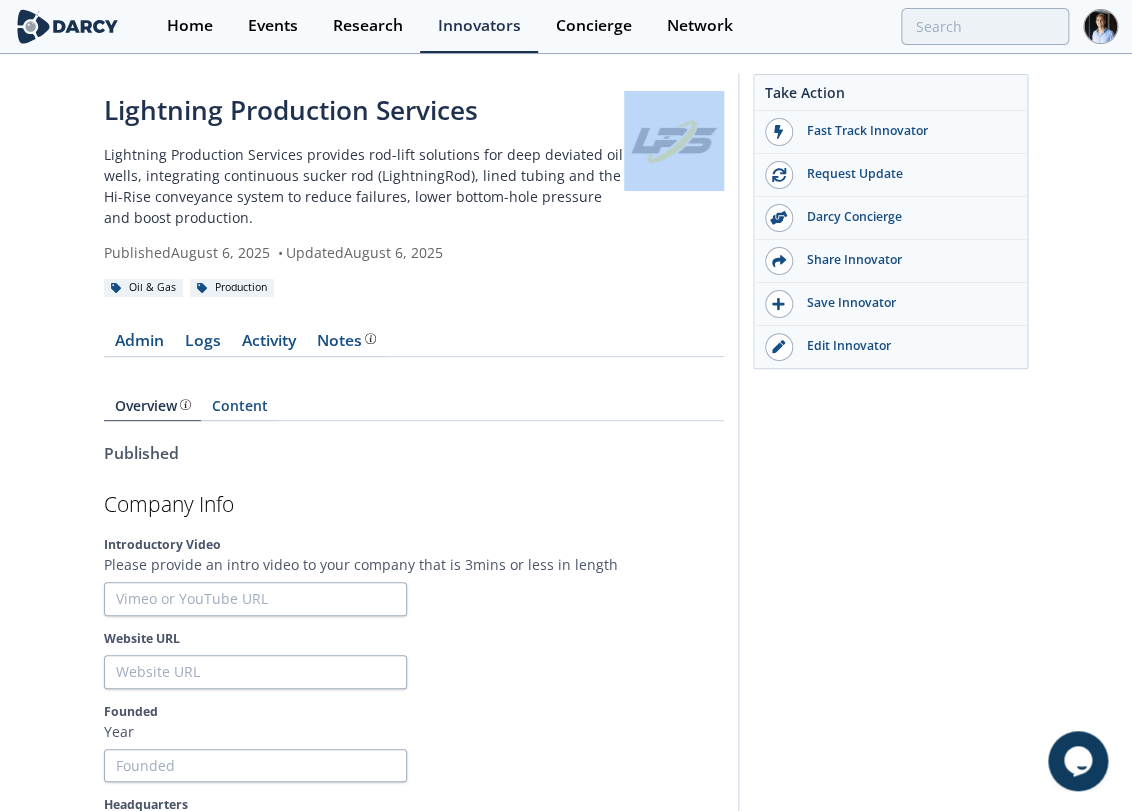drag, startPoint x: 727, startPoint y: 116, endPoint x: 661, endPoint y: 118, distance: 66.0303 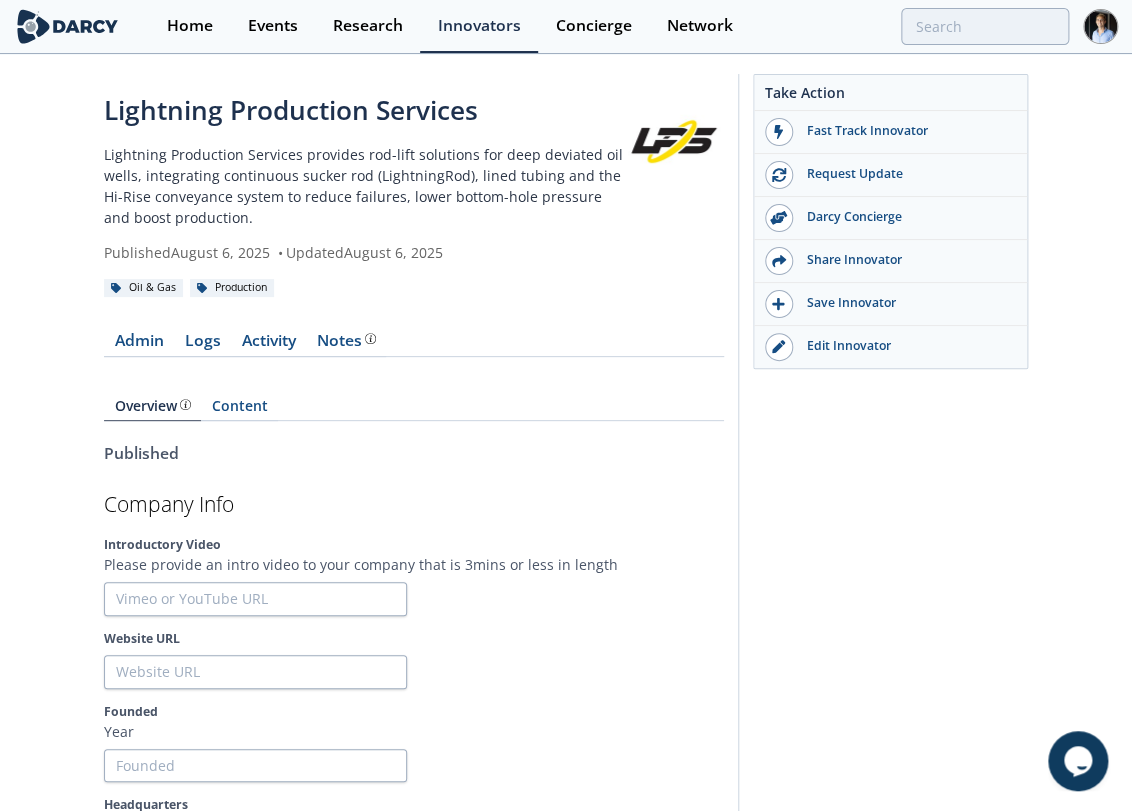 drag, startPoint x: 616, startPoint y: 499, endPoint x: 618, endPoint y: 509, distance: 10.198039 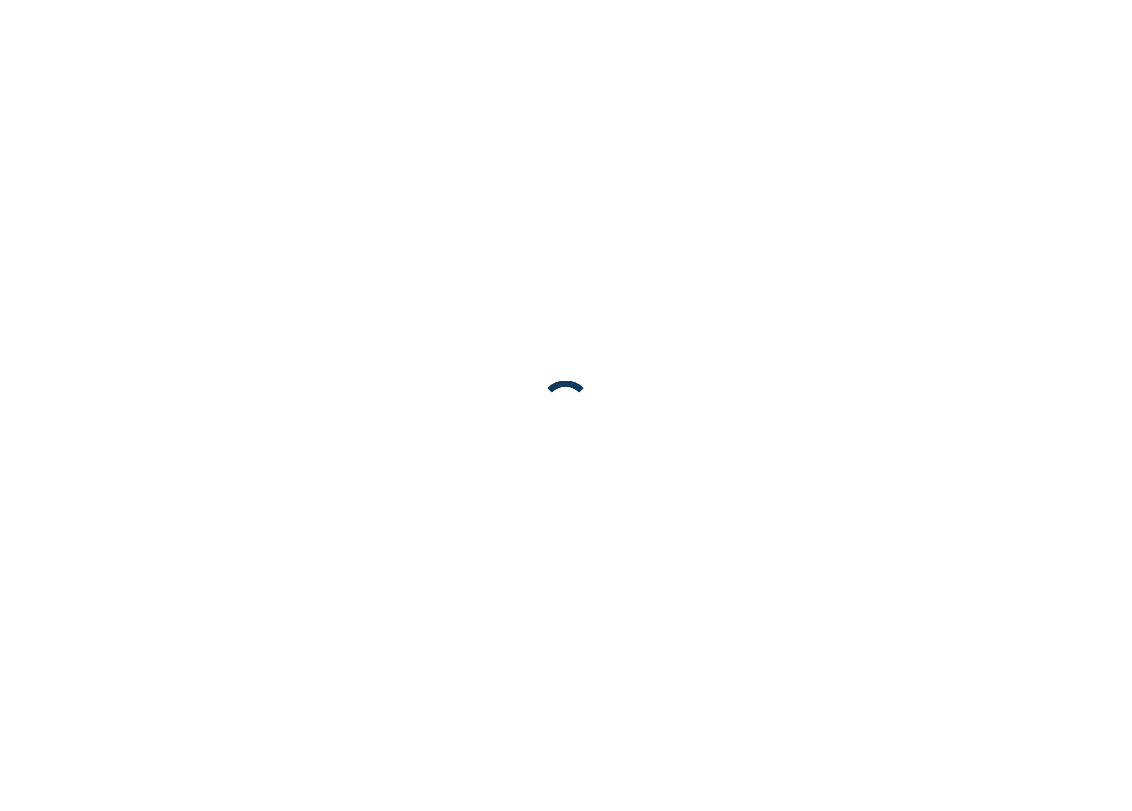 scroll, scrollTop: 0, scrollLeft: 0, axis: both 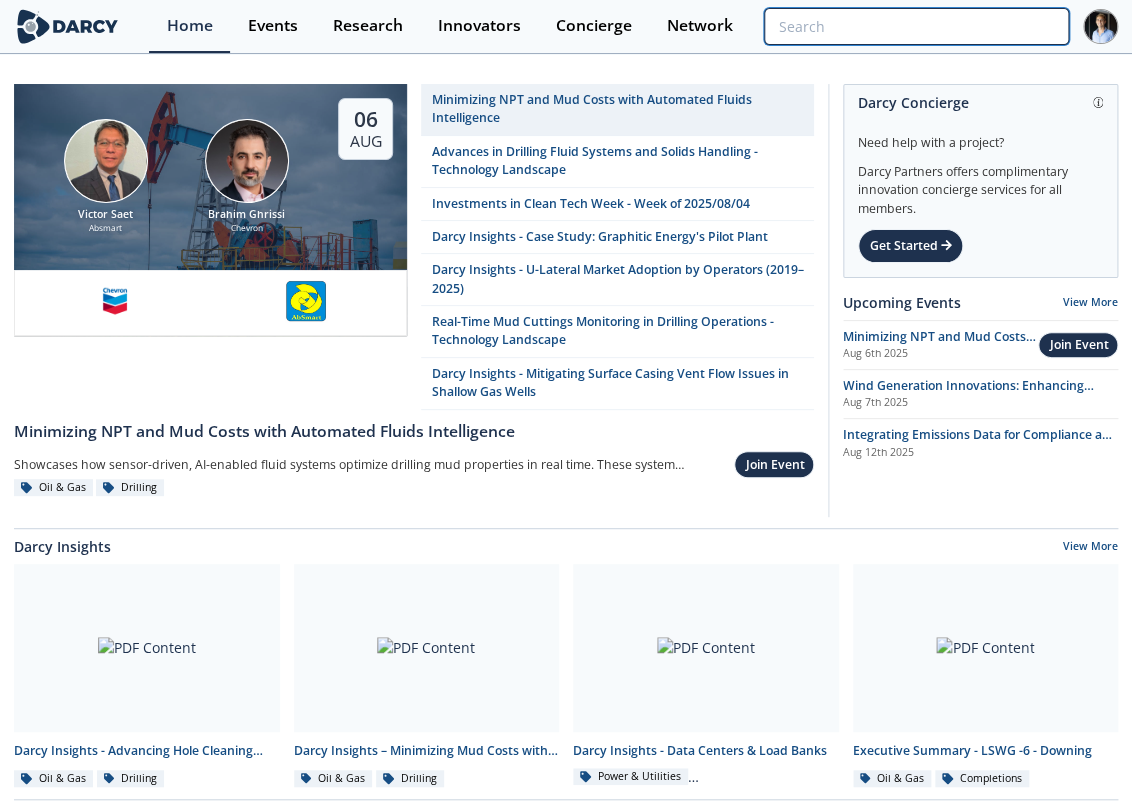 click at bounding box center [916, 26] 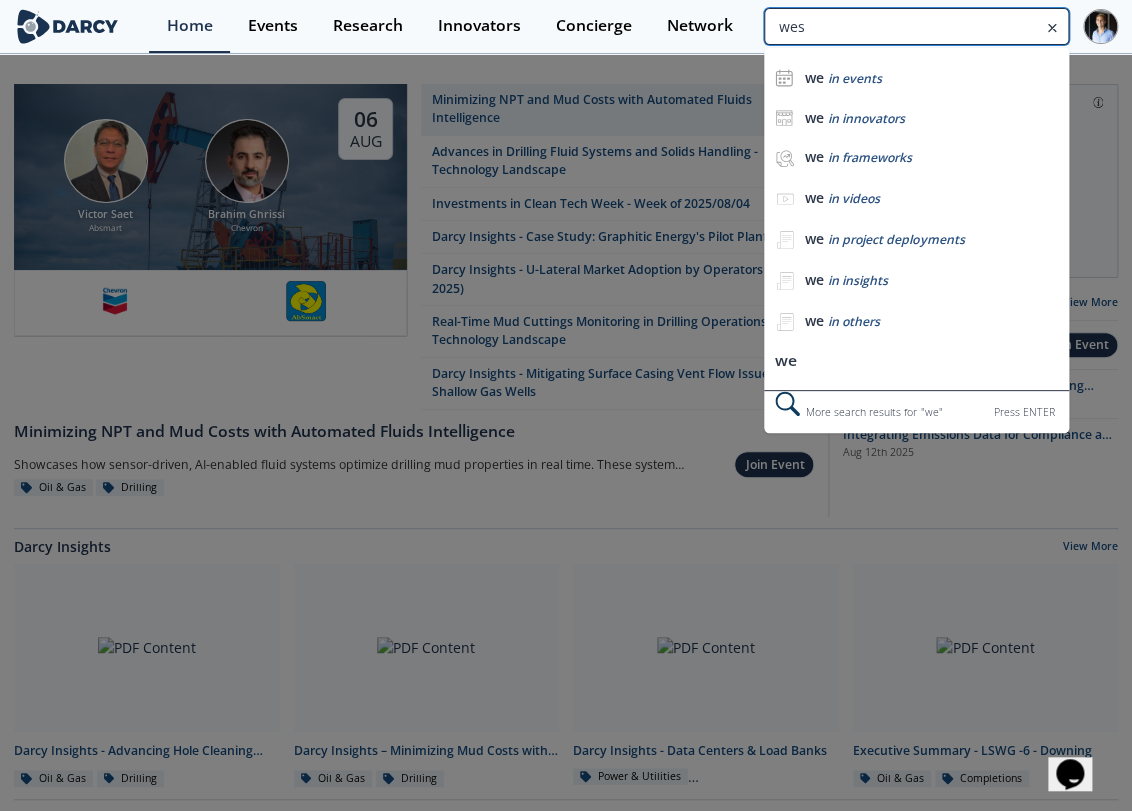 scroll, scrollTop: 0, scrollLeft: 0, axis: both 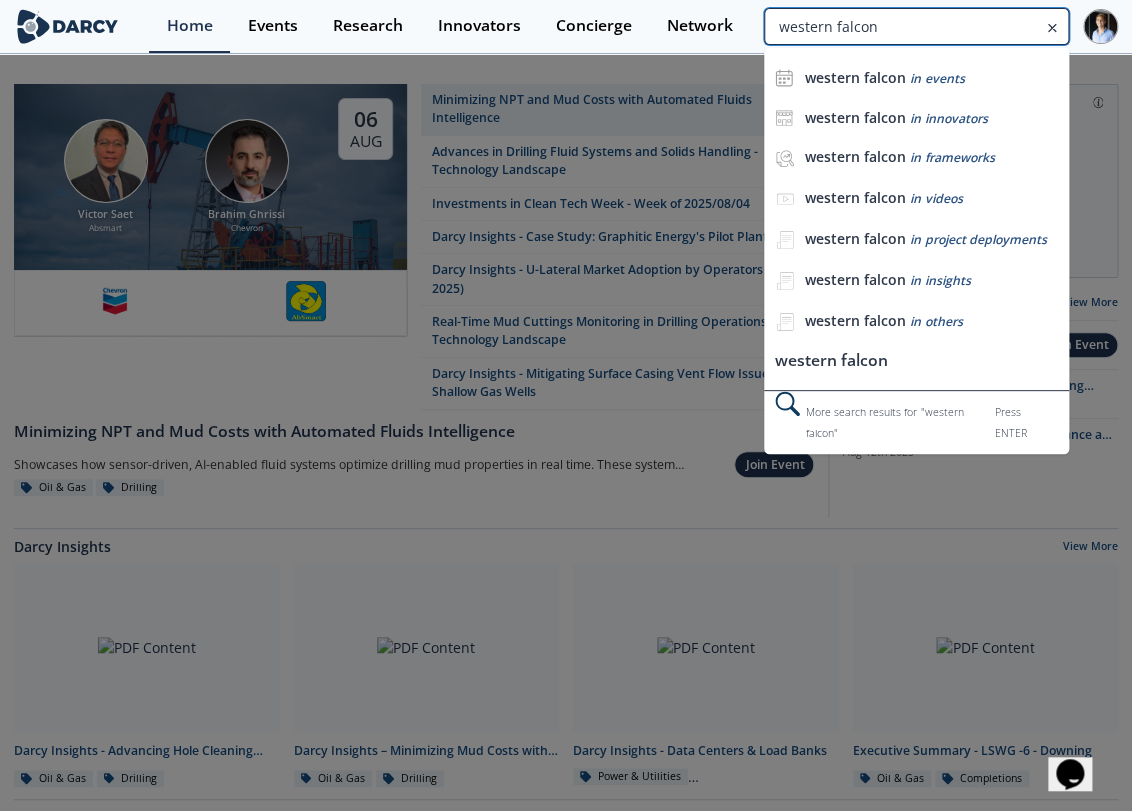 type on "western falcon" 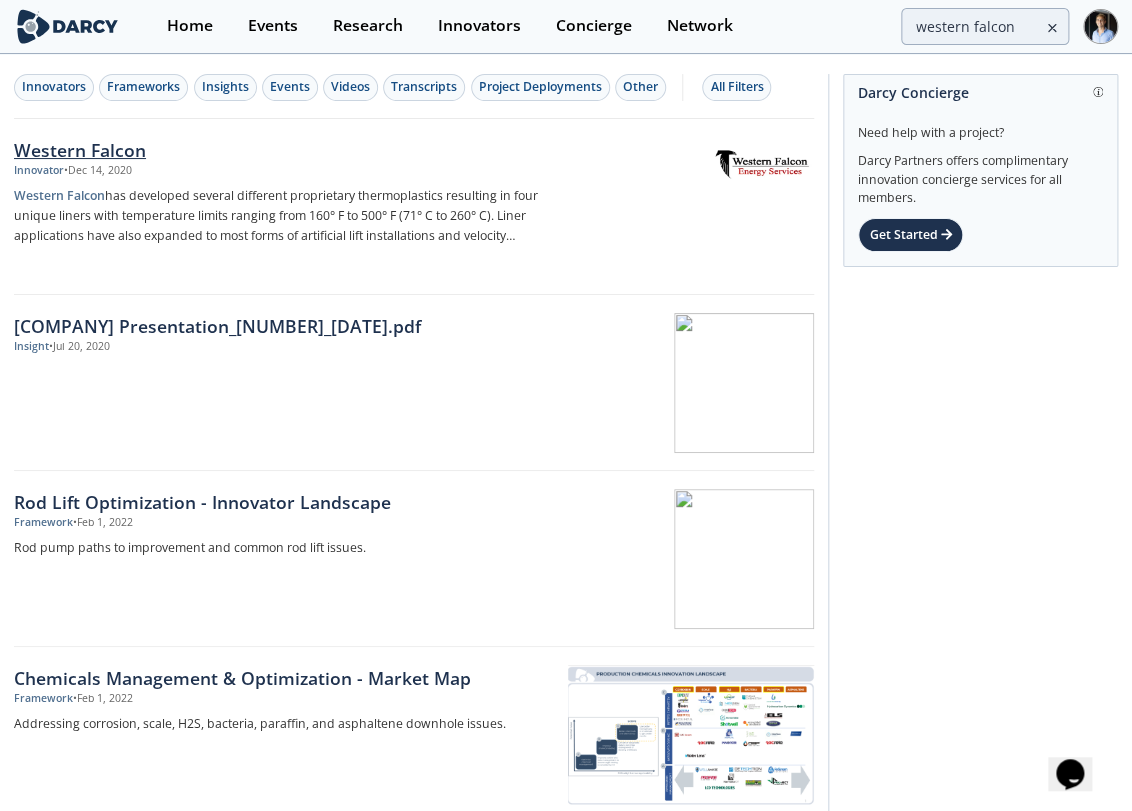 click at bounding box center (762, 166) 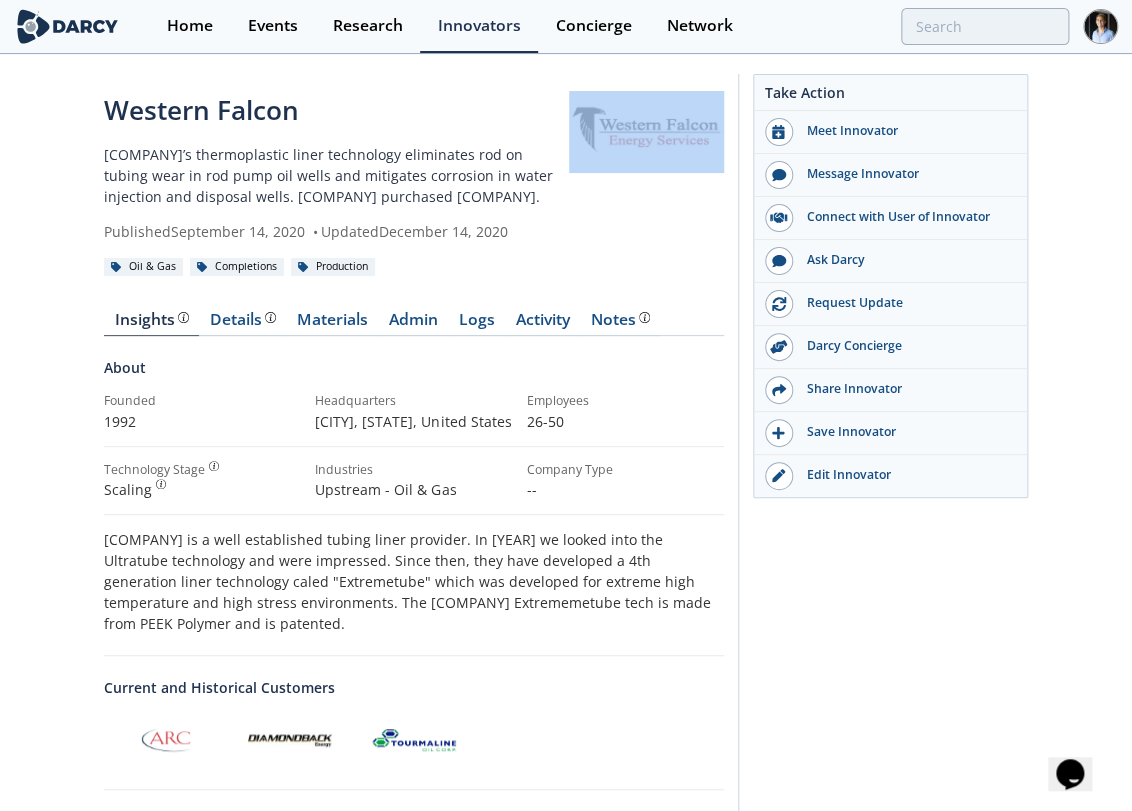 drag, startPoint x: 727, startPoint y: 111, endPoint x: 617, endPoint y: 117, distance: 110.16351 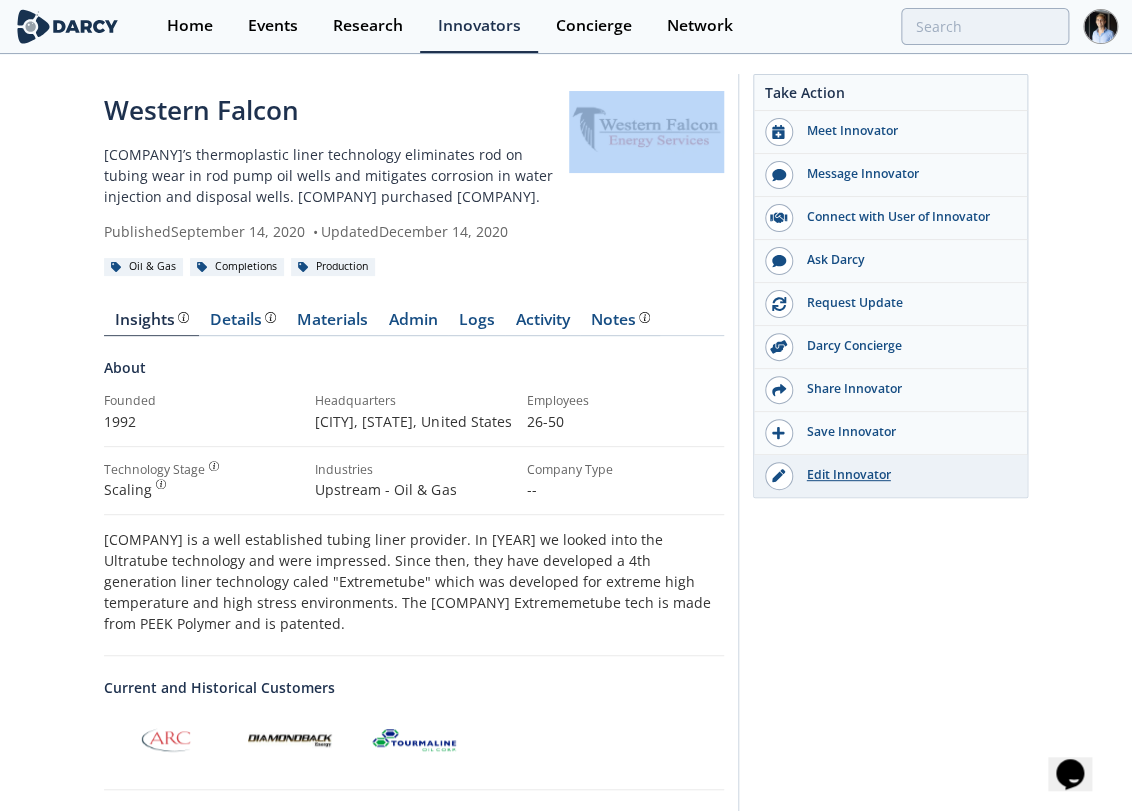 click on "Edit Innovator" at bounding box center [905, 475] 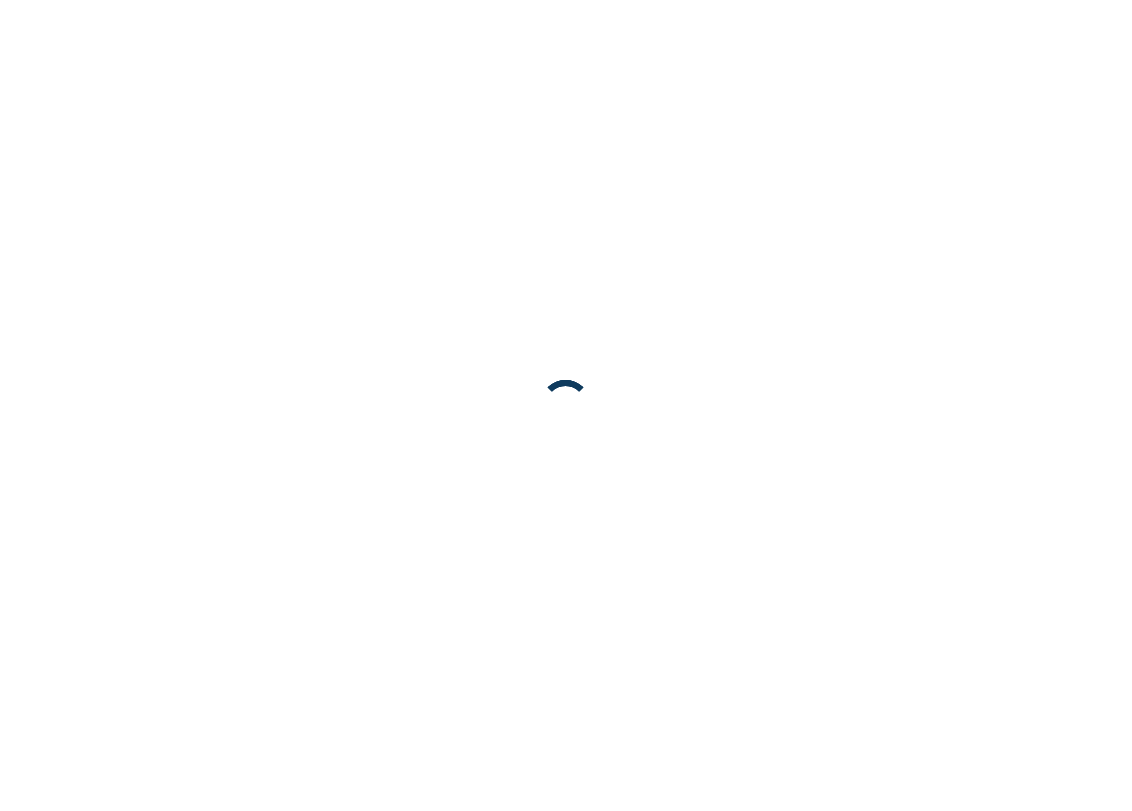scroll, scrollTop: 0, scrollLeft: 0, axis: both 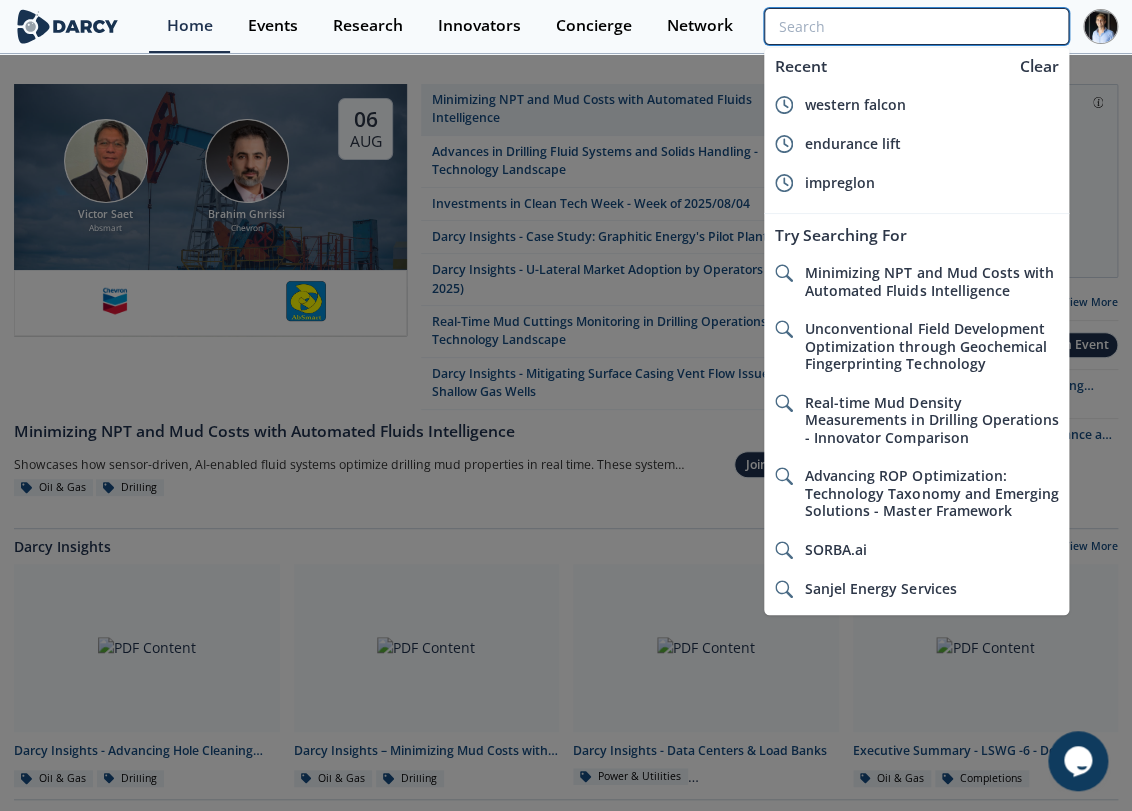 drag, startPoint x: 938, startPoint y: 31, endPoint x: 928, endPoint y: 8, distance: 25.079872 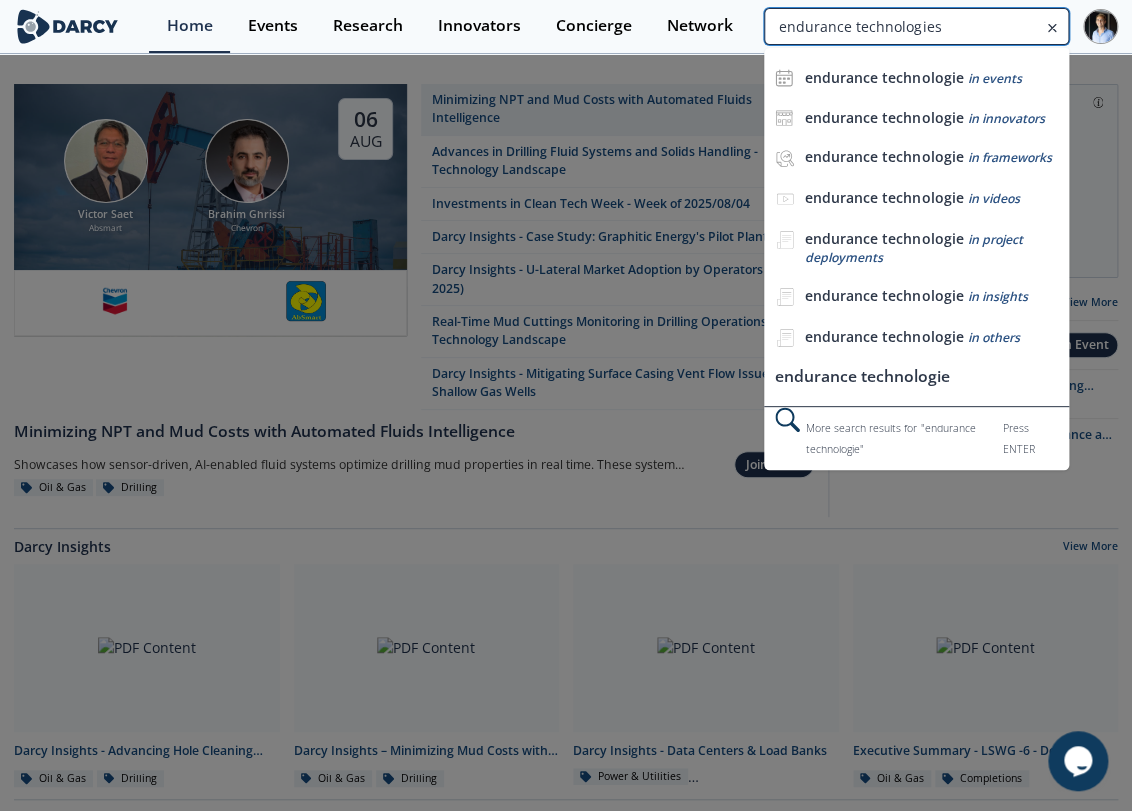 type on "endurance technologies" 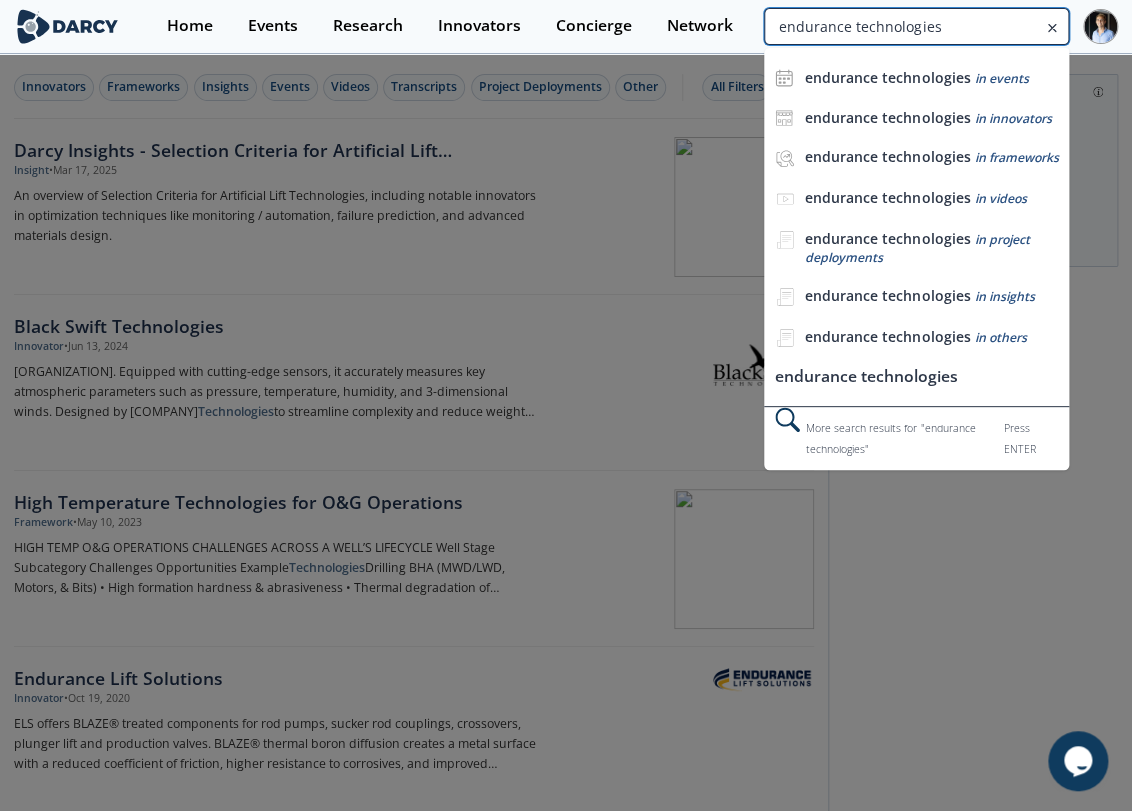 scroll, scrollTop: 0, scrollLeft: 0, axis: both 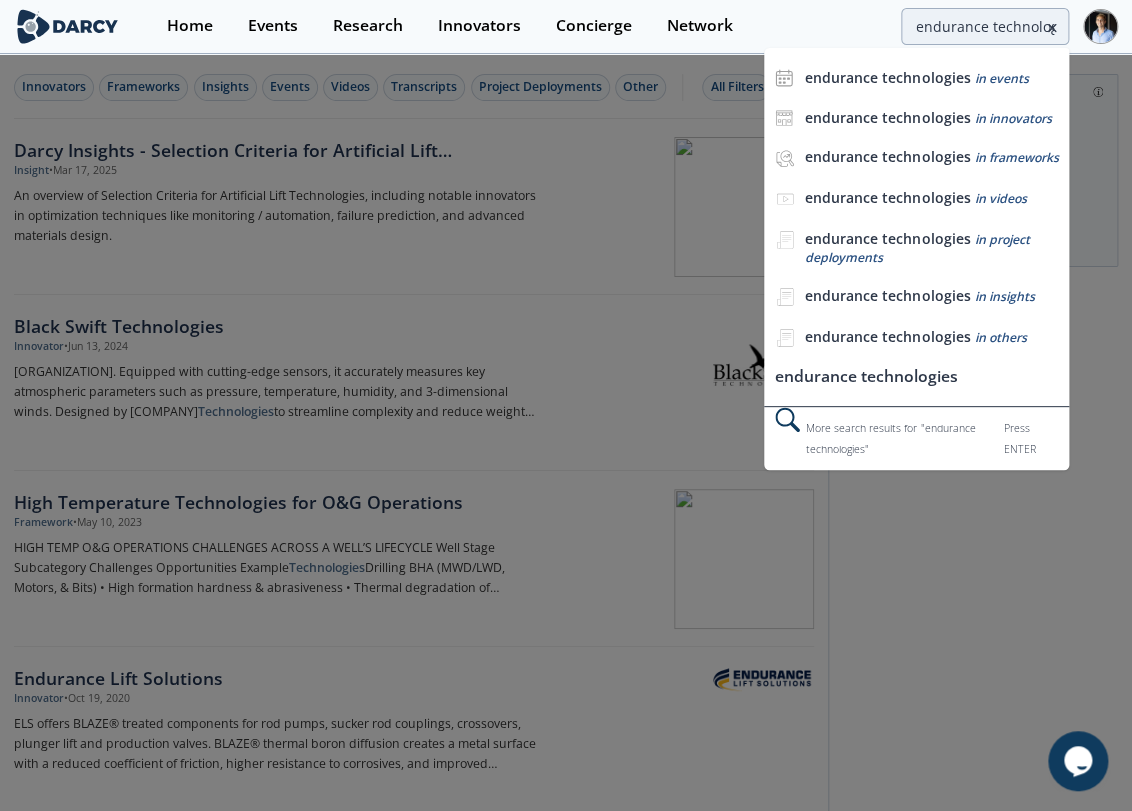click at bounding box center (566, 405) 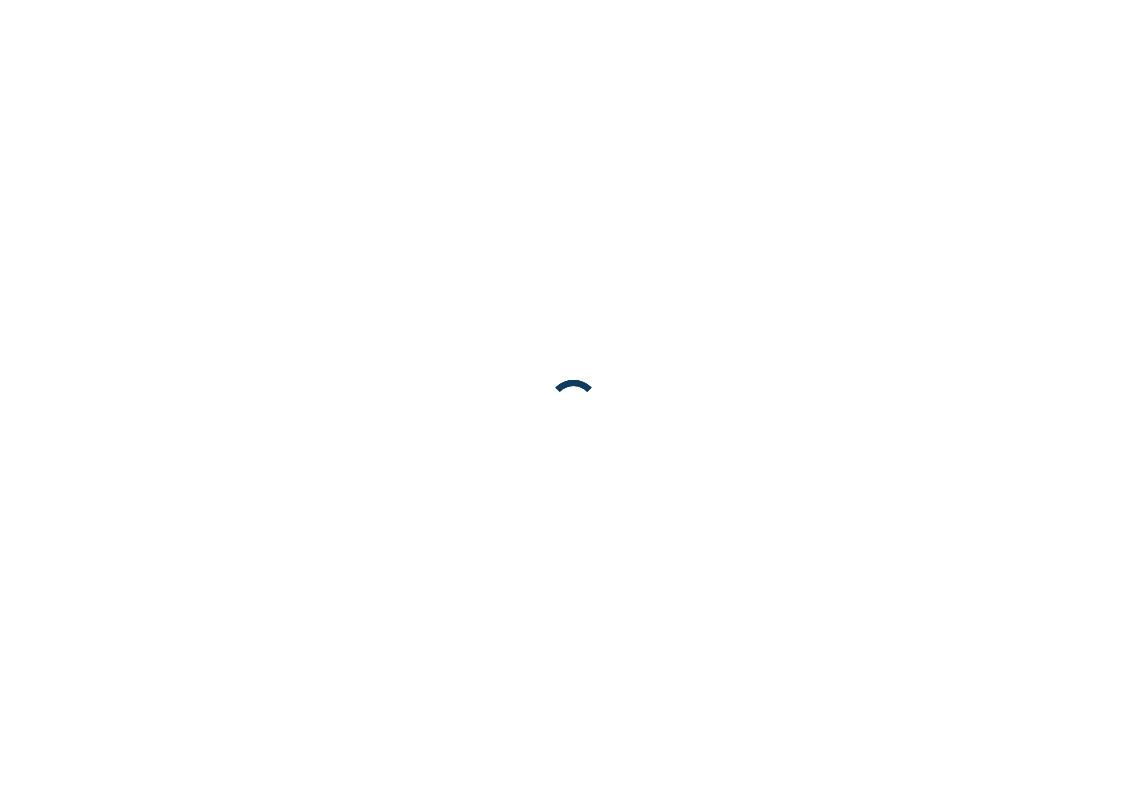 scroll, scrollTop: 0, scrollLeft: 0, axis: both 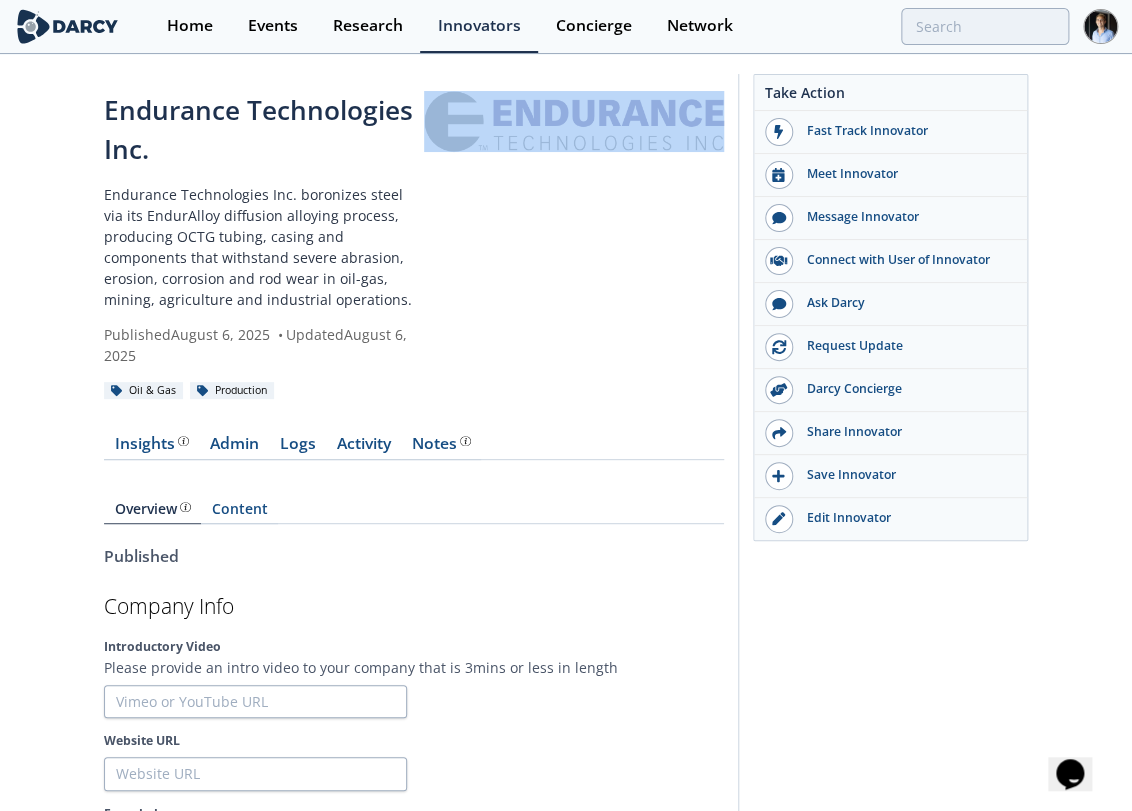 drag, startPoint x: 729, startPoint y: 104, endPoint x: 513, endPoint y: 107, distance: 216.02083 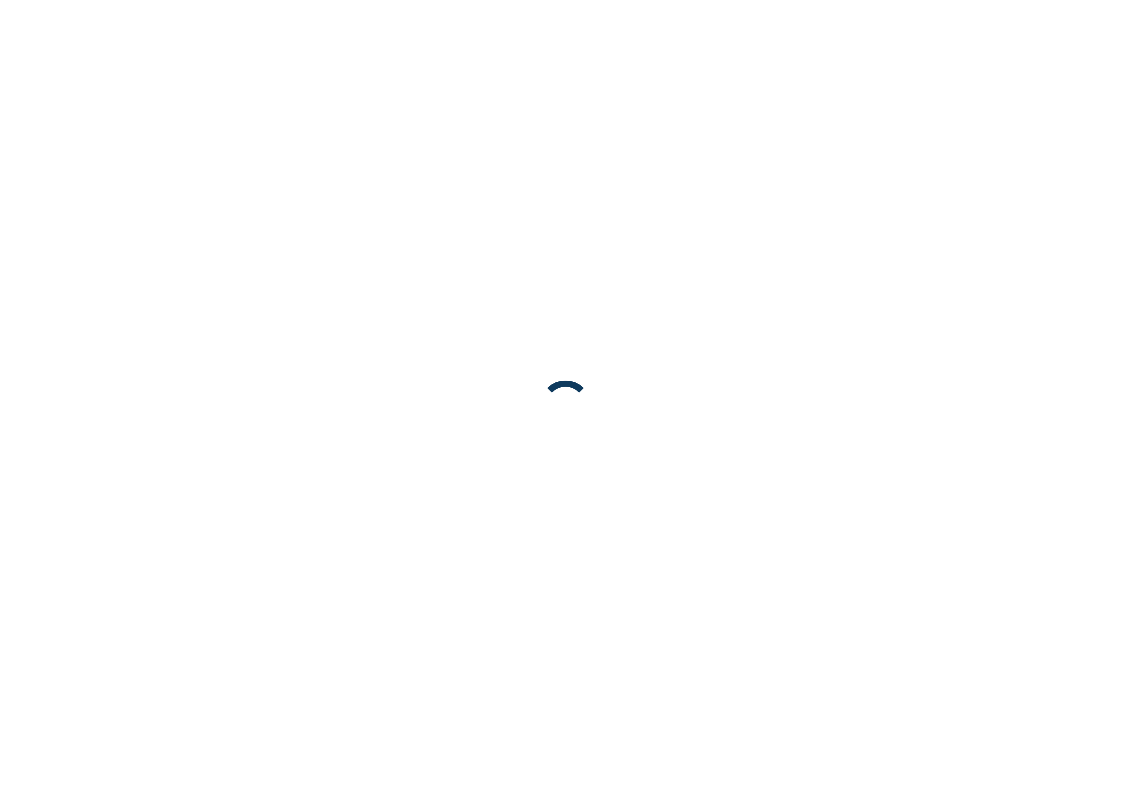 scroll, scrollTop: 0, scrollLeft: 0, axis: both 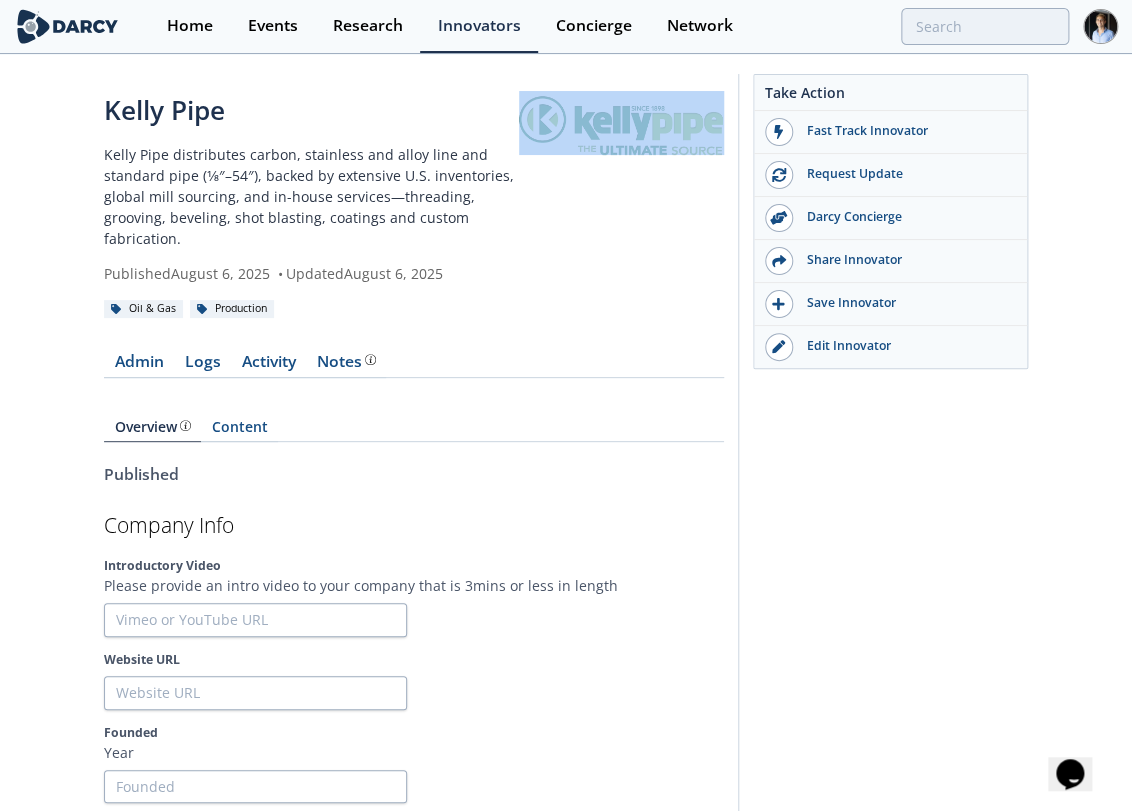 drag, startPoint x: 729, startPoint y: 114, endPoint x: 532, endPoint y: 138, distance: 198.45654 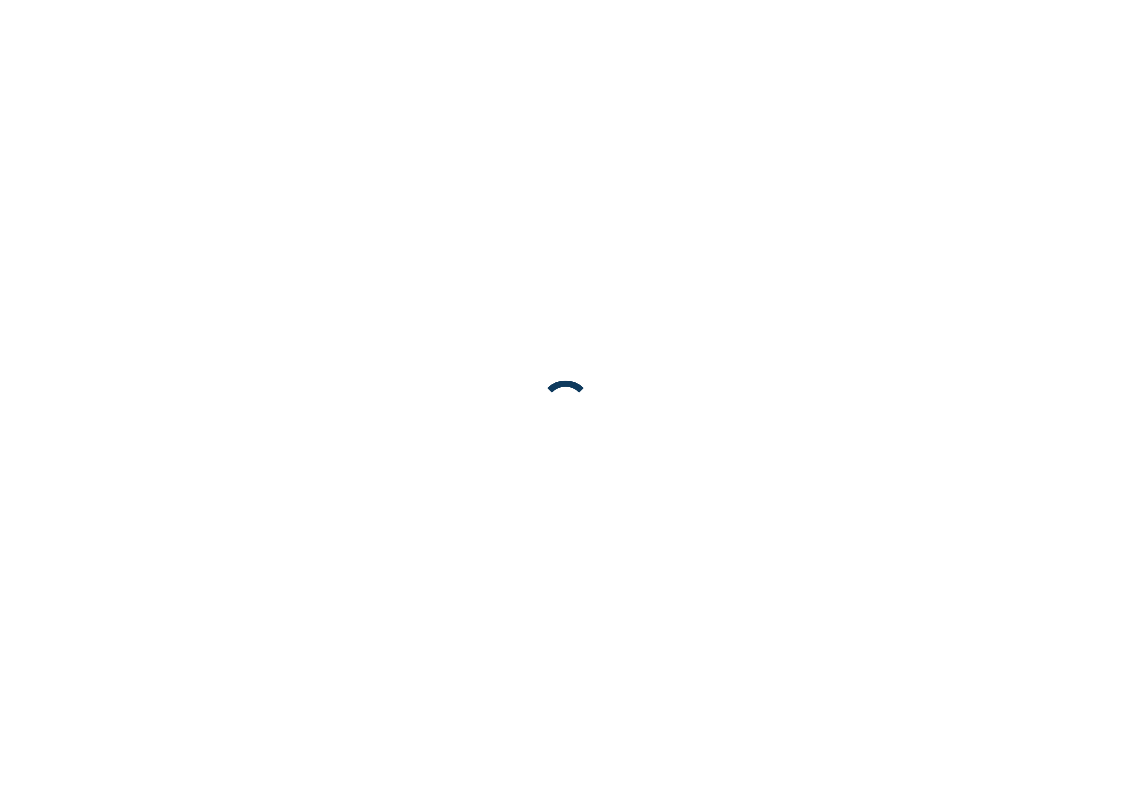 scroll, scrollTop: 0, scrollLeft: 0, axis: both 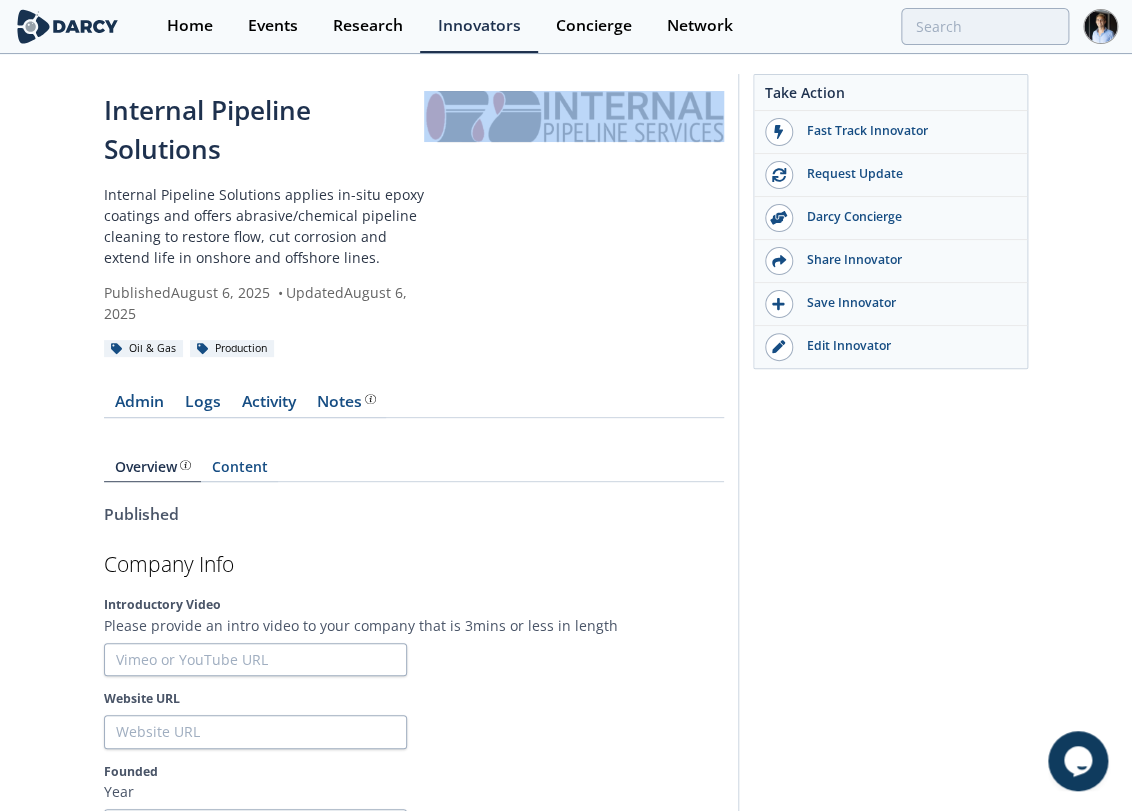 drag, startPoint x: 724, startPoint y: 108, endPoint x: 503, endPoint y: 109, distance: 221.00226 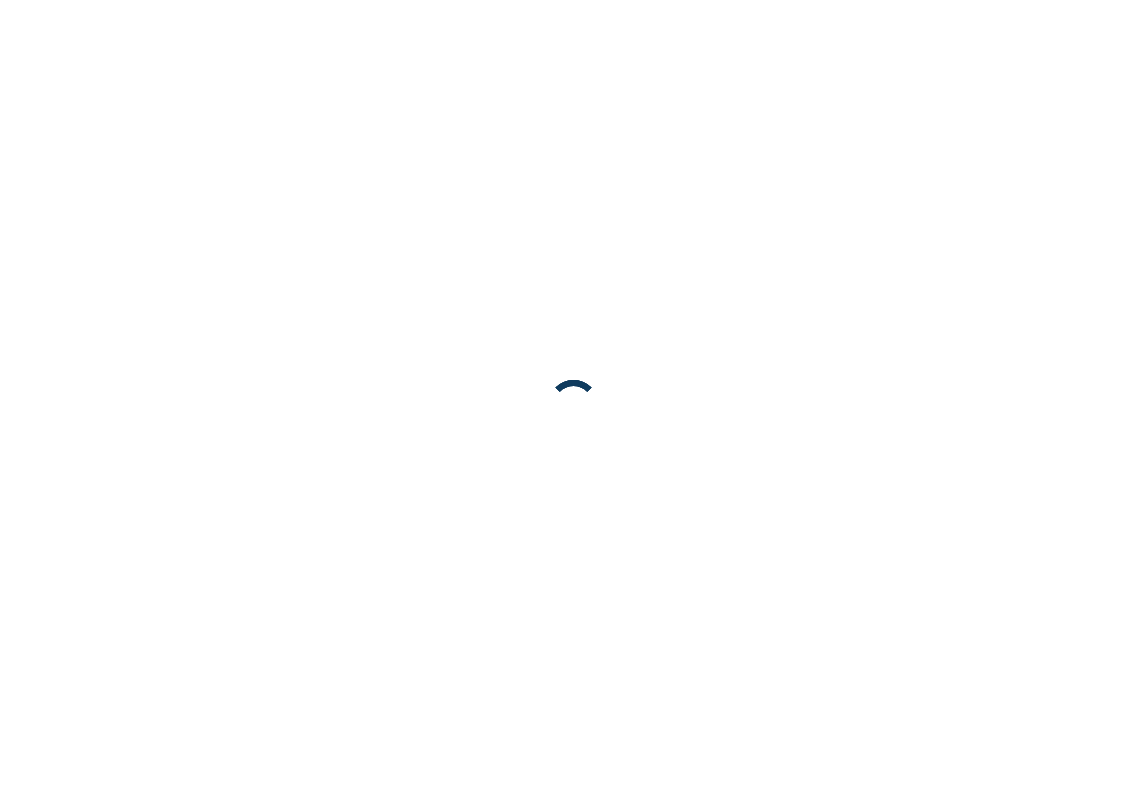 scroll, scrollTop: 0, scrollLeft: 0, axis: both 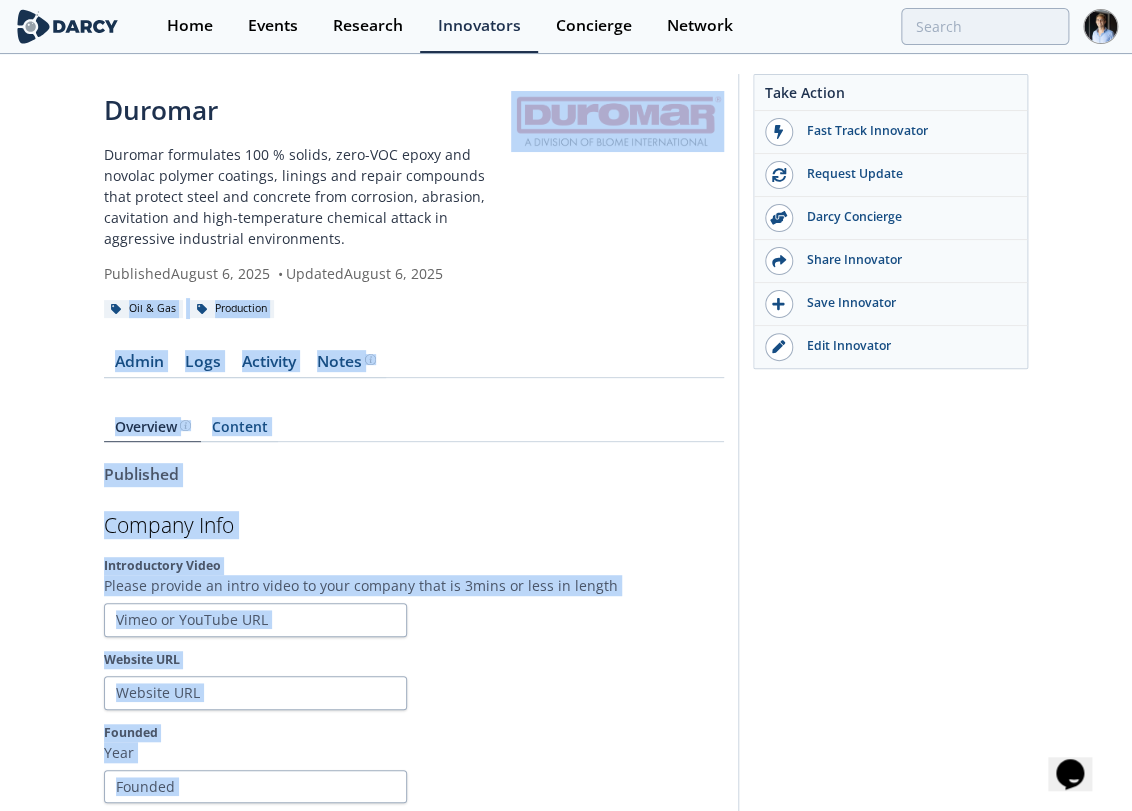 drag, startPoint x: 733, startPoint y: 104, endPoint x: 658, endPoint y: 94, distance: 75.66373 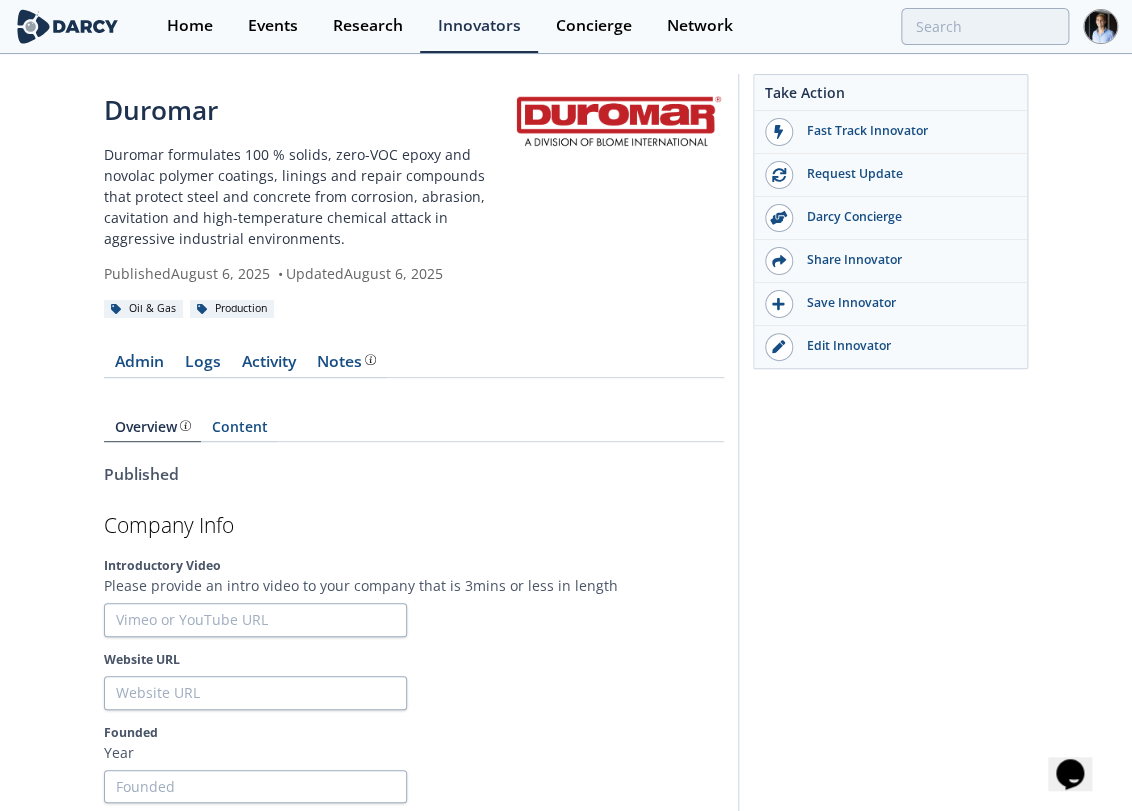 click at bounding box center (617, 187) 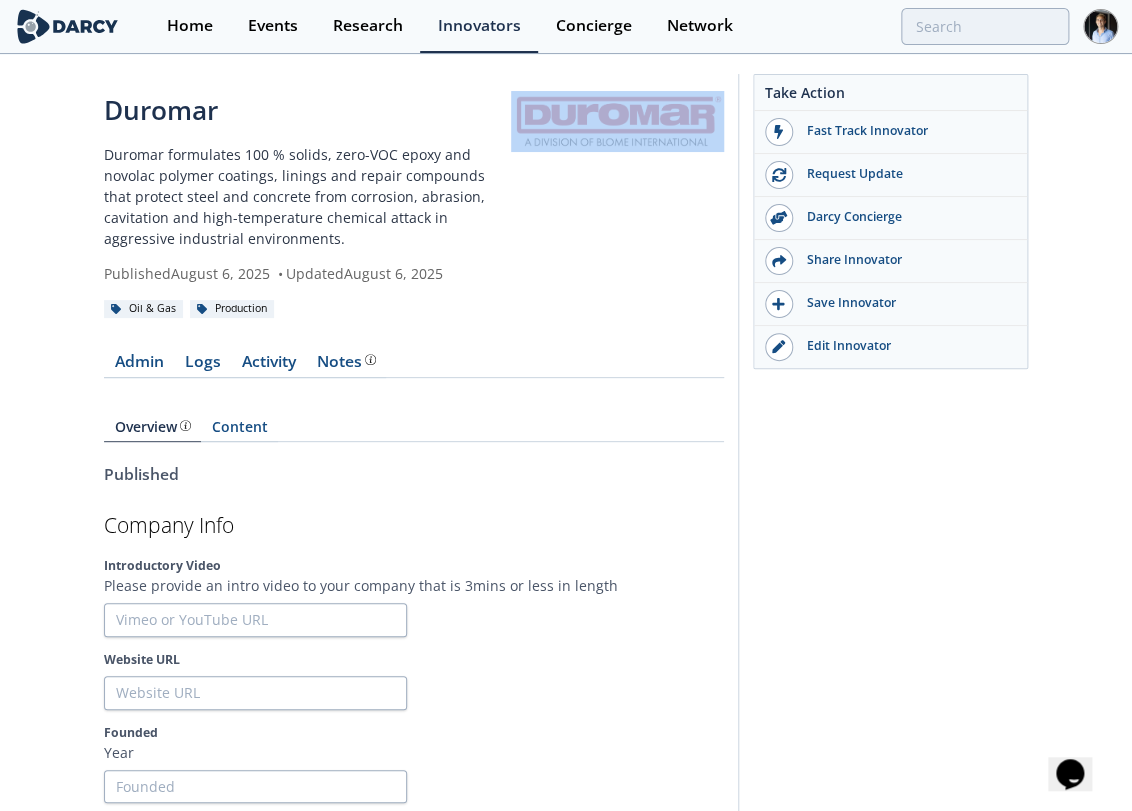 drag, startPoint x: 728, startPoint y: 86, endPoint x: 648, endPoint y: 100, distance: 81.21576 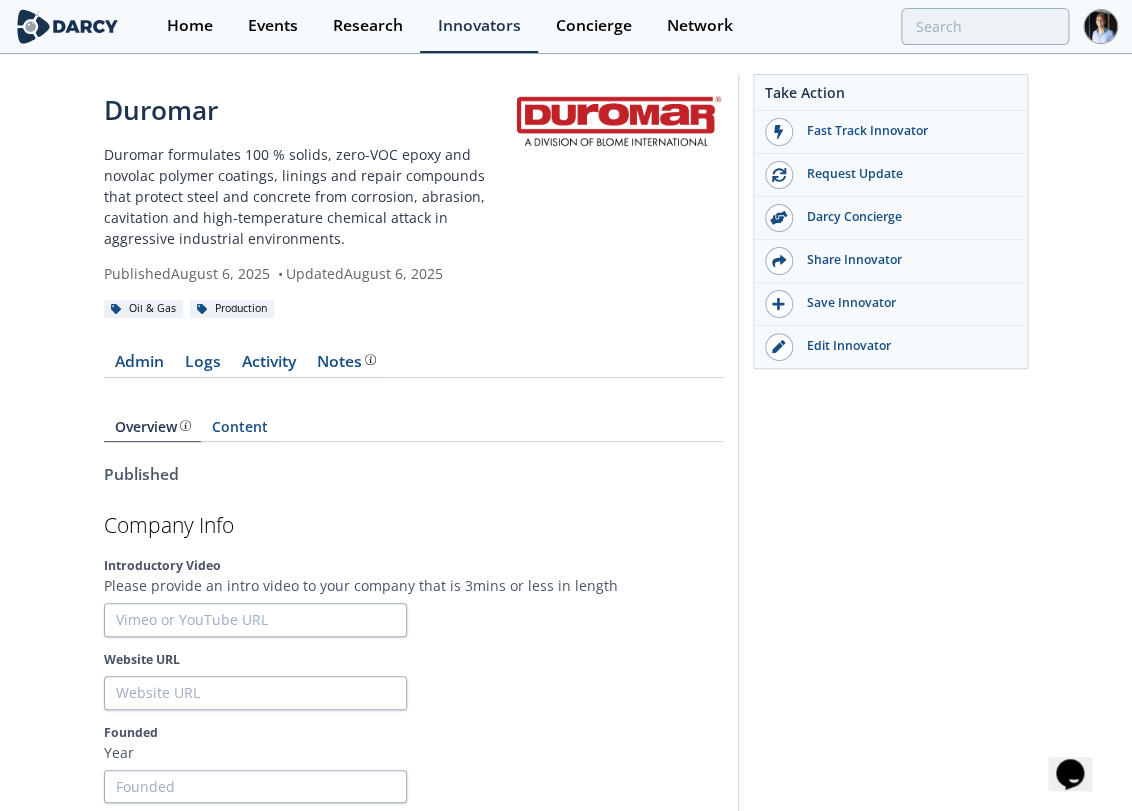 drag, startPoint x: 624, startPoint y: 121, endPoint x: 510, endPoint y: 629, distance: 520.6342 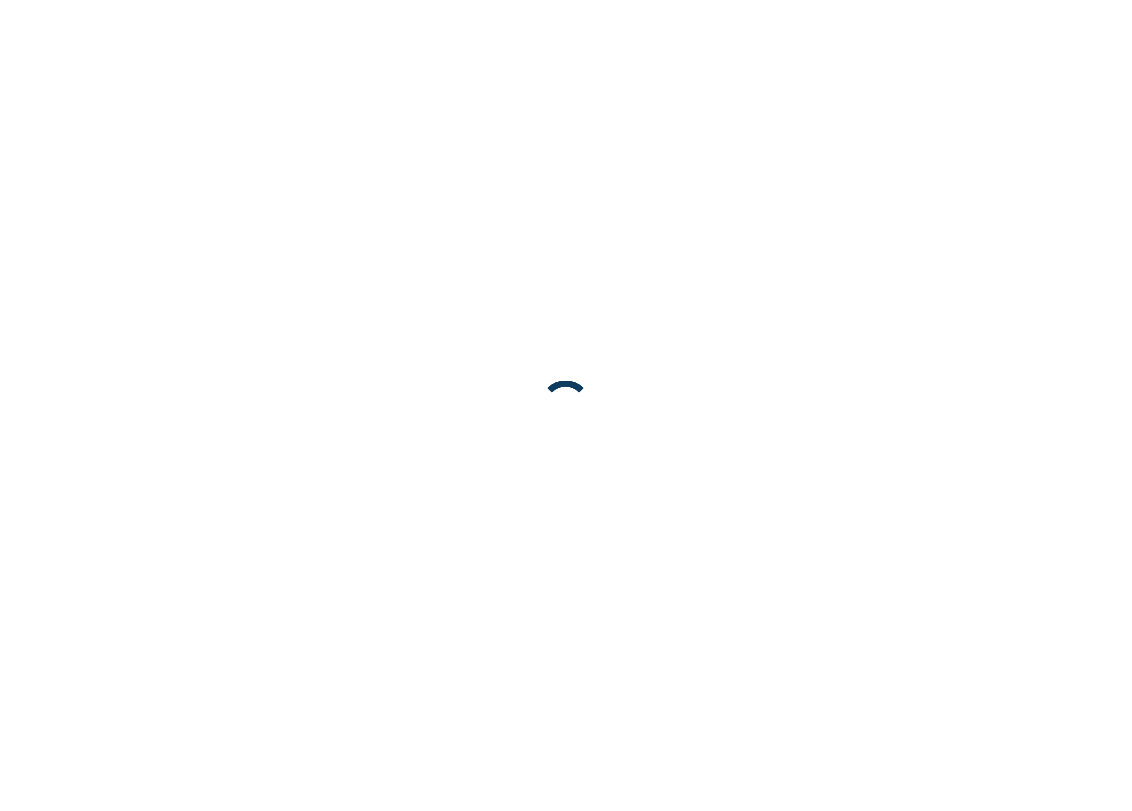scroll, scrollTop: 0, scrollLeft: 0, axis: both 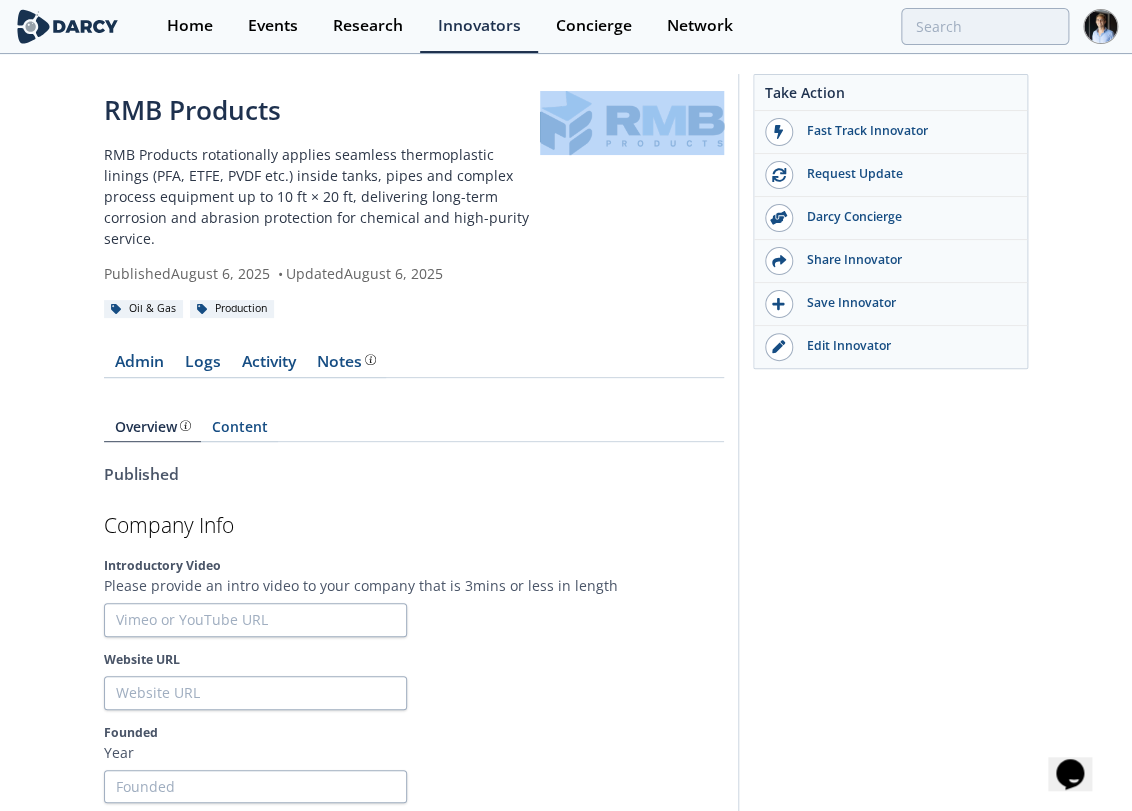 drag, startPoint x: 728, startPoint y: 106, endPoint x: 579, endPoint y: 107, distance: 149.00336 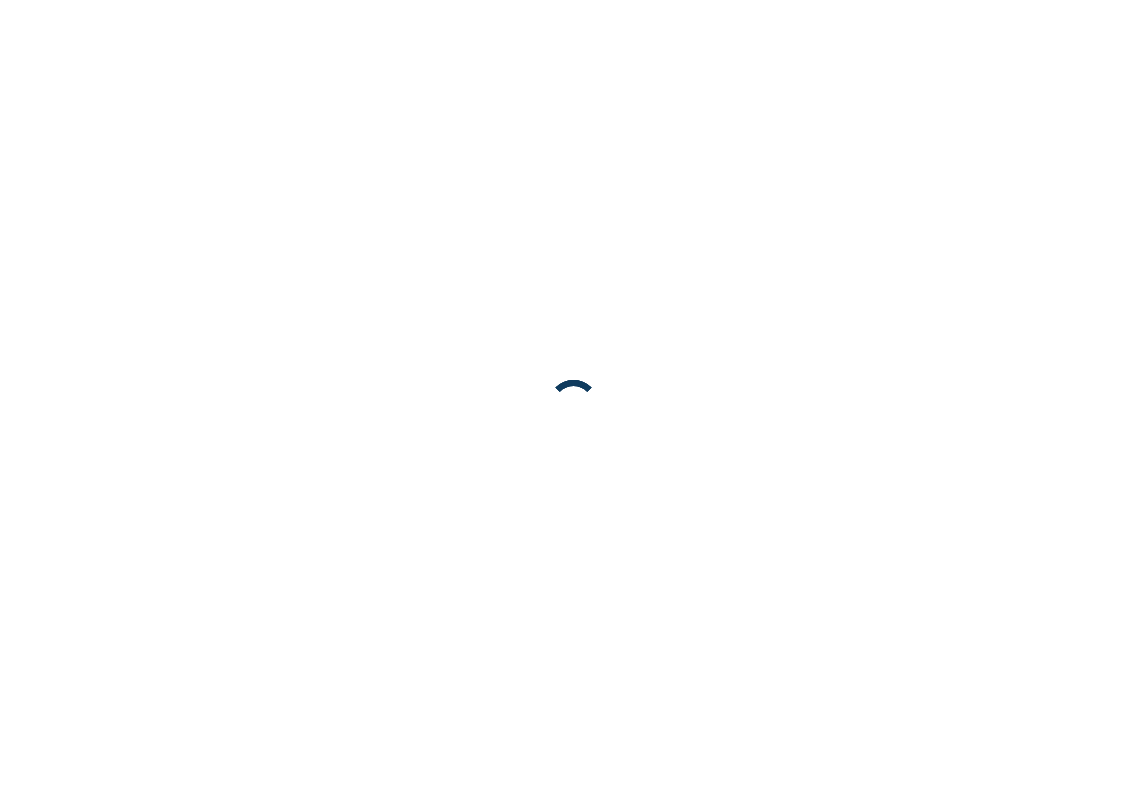 scroll, scrollTop: 0, scrollLeft: 0, axis: both 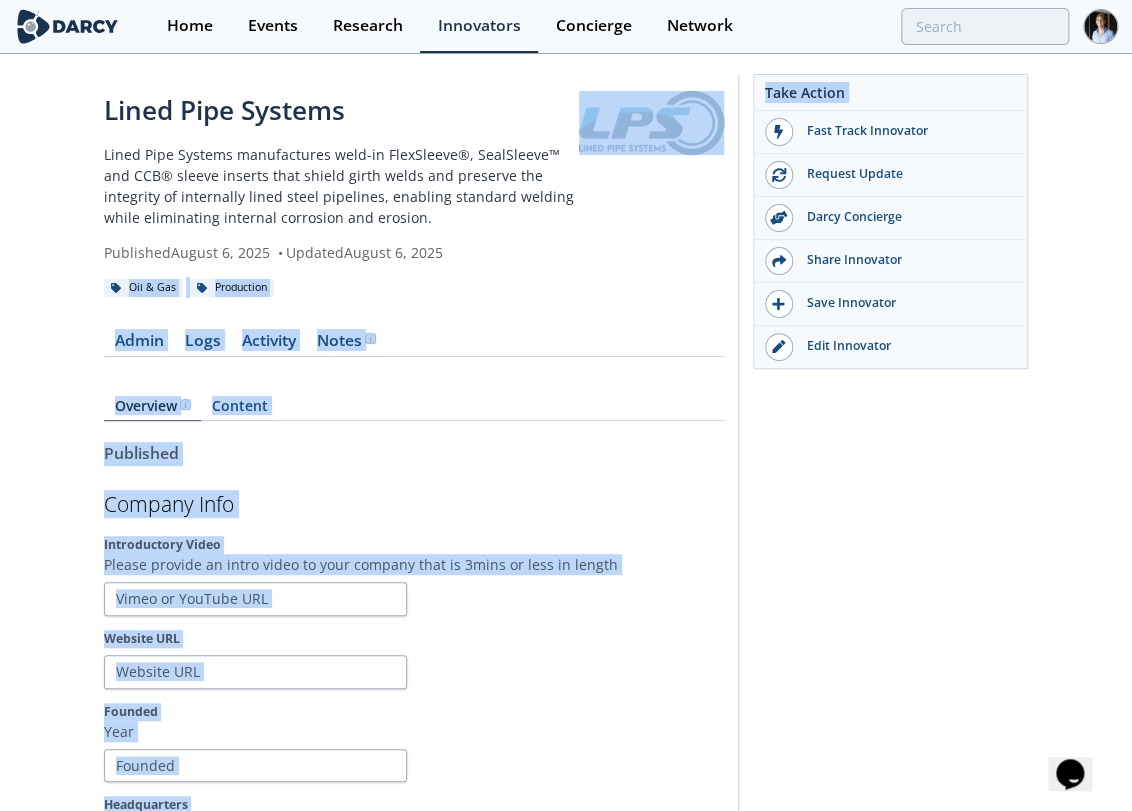 drag, startPoint x: 731, startPoint y: 125, endPoint x: 640, endPoint y: 143, distance: 92.76314 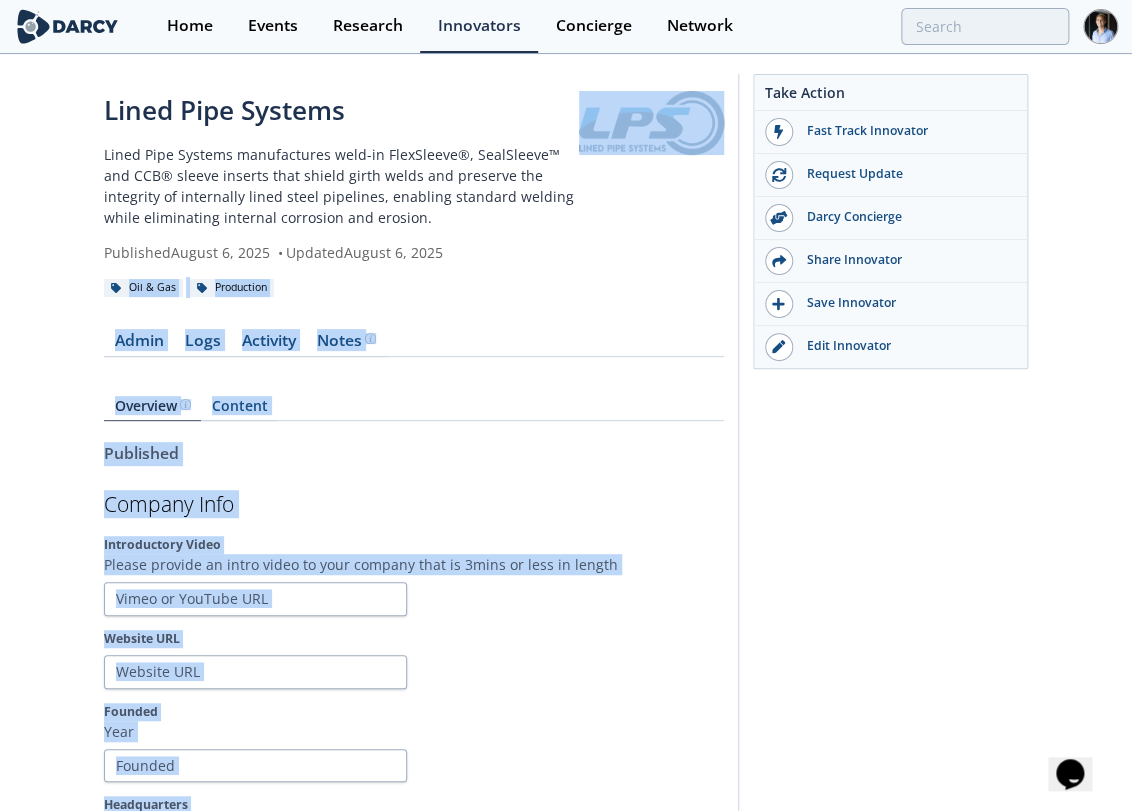 drag, startPoint x: 733, startPoint y: 89, endPoint x: 657, endPoint y: 196, distance: 131.24405 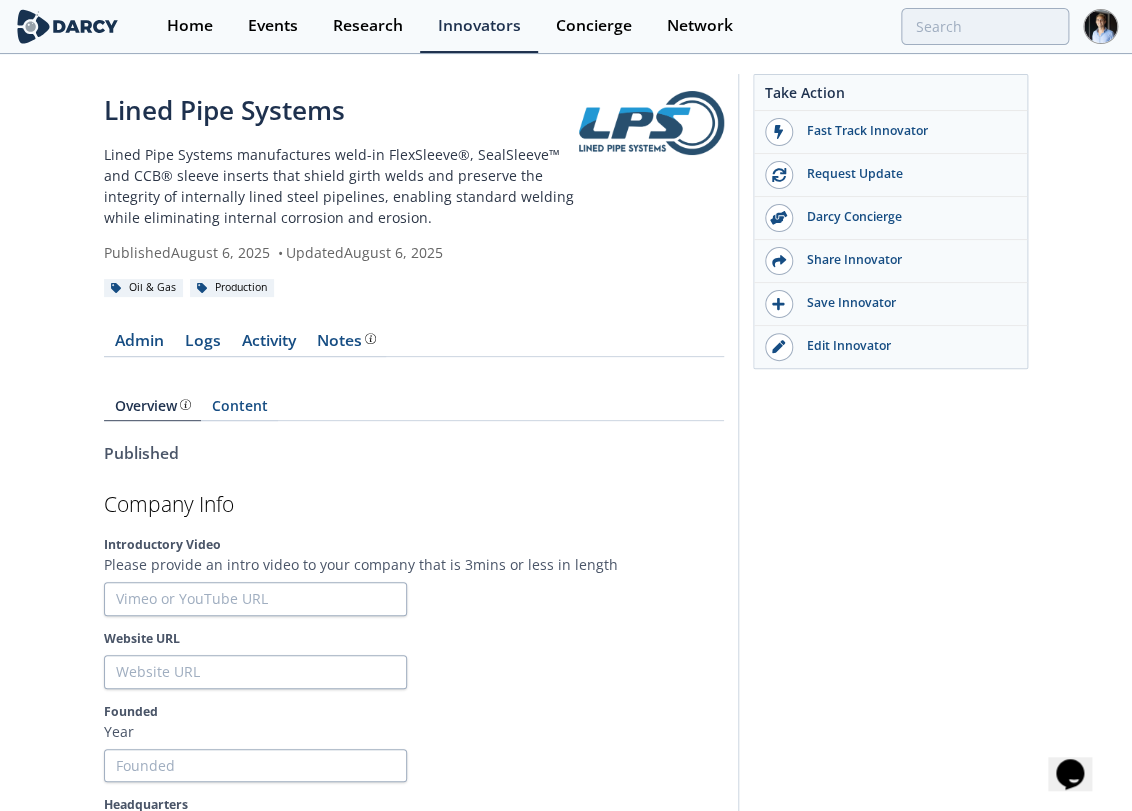 drag, startPoint x: 628, startPoint y: 242, endPoint x: 586, endPoint y: 138, distance: 112.1606 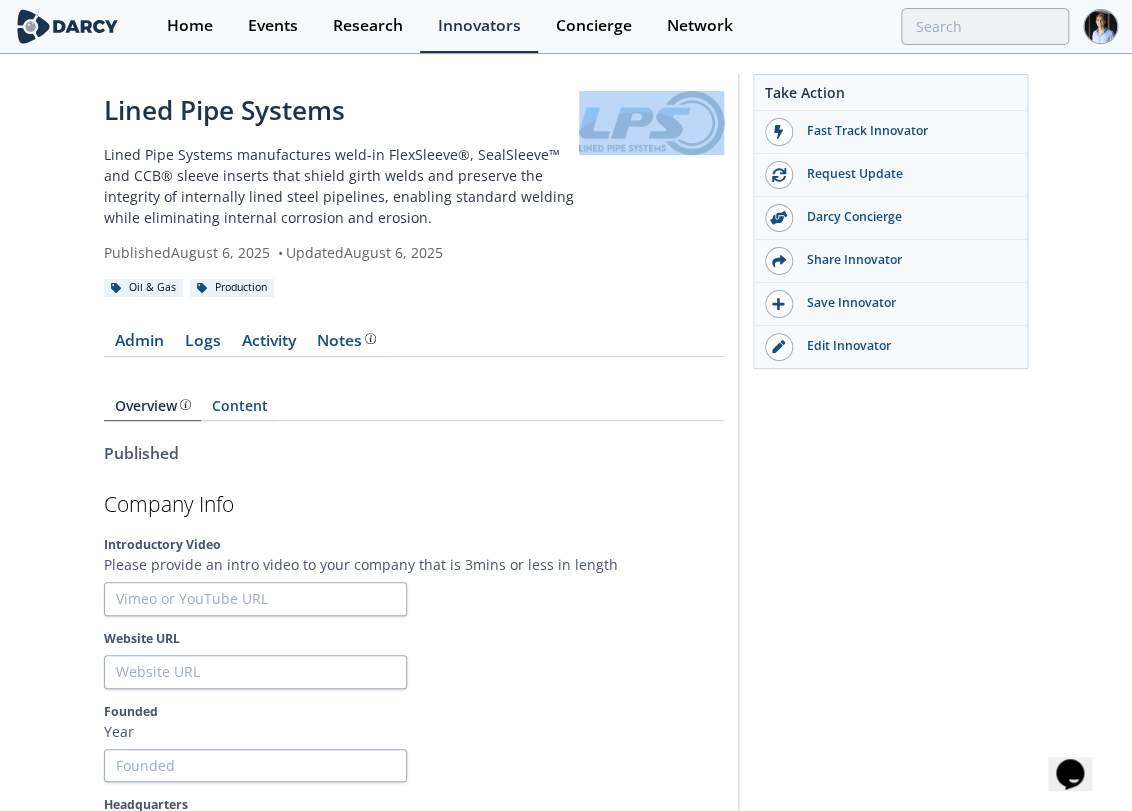 drag, startPoint x: 722, startPoint y: 90, endPoint x: 657, endPoint y: 101, distance: 65.9242 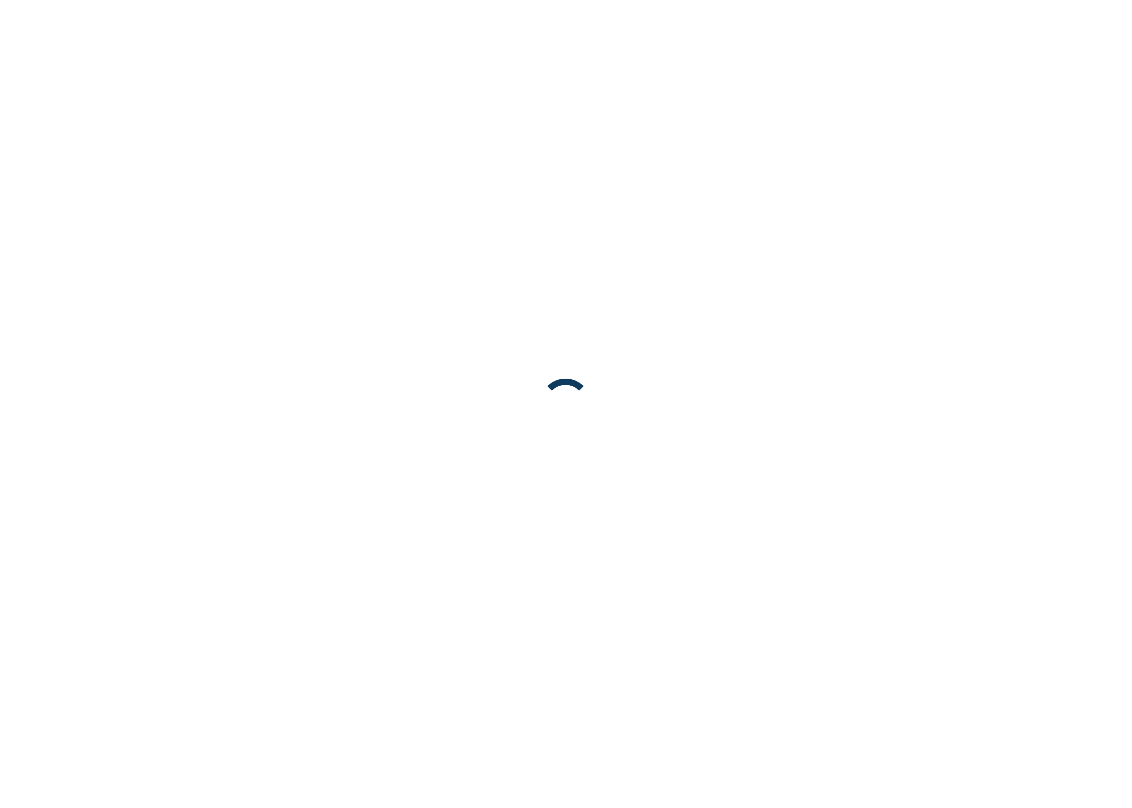 scroll, scrollTop: 0, scrollLeft: 0, axis: both 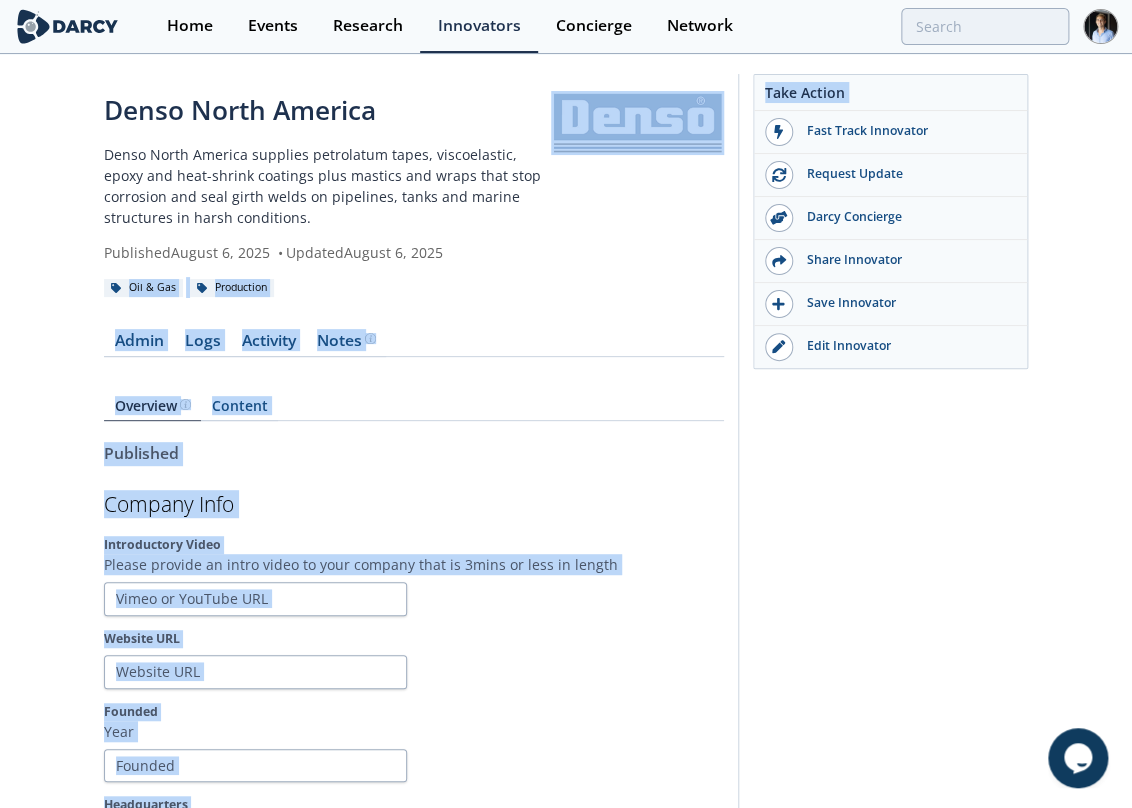 drag, startPoint x: 733, startPoint y: 125, endPoint x: 603, endPoint y: 122, distance: 130.0346 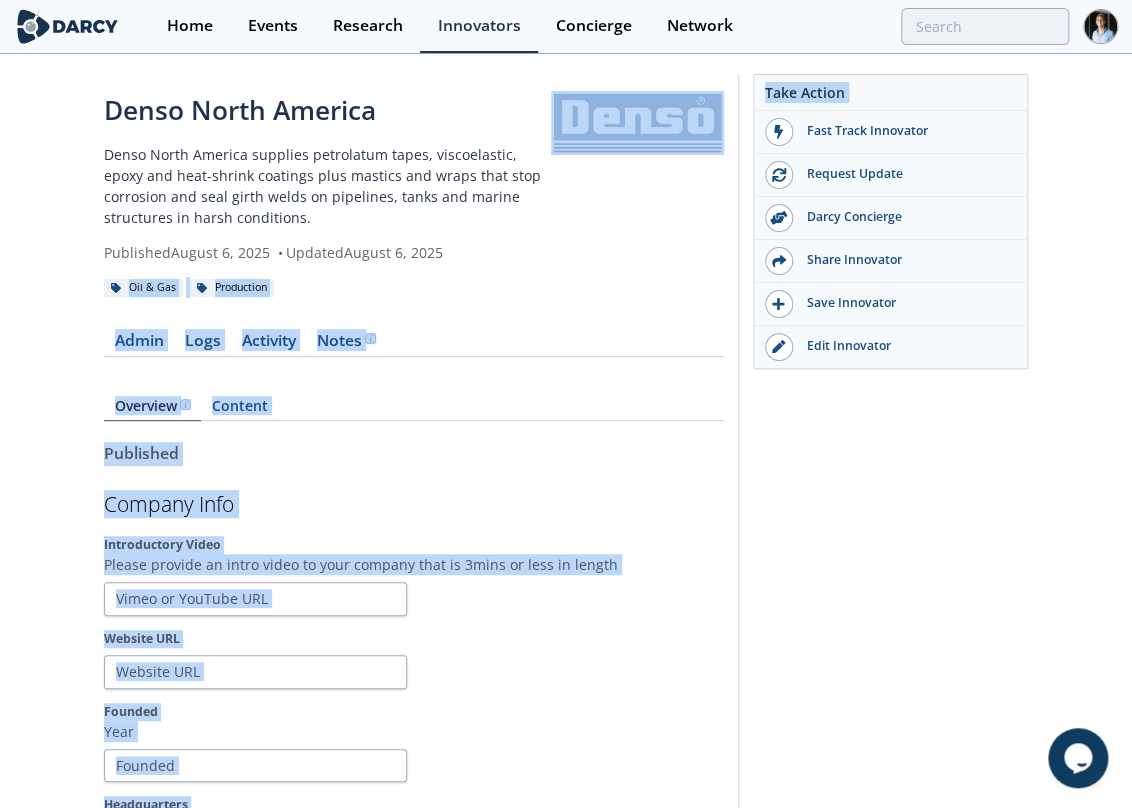click on "Denso North America
Denso North America supplies petrolatum tapes, viscoelastic, epoxy and heat-shrink coatings plus mastics and wraps that stop corrosion and seal girth welds on pipelines, tanks and marine structures in harsh conditions.
Published  [DATE]
•
Updated  [DATE]
Oil & Gas
Production
[PERSON]
Logs" at bounding box center (566, 3286) 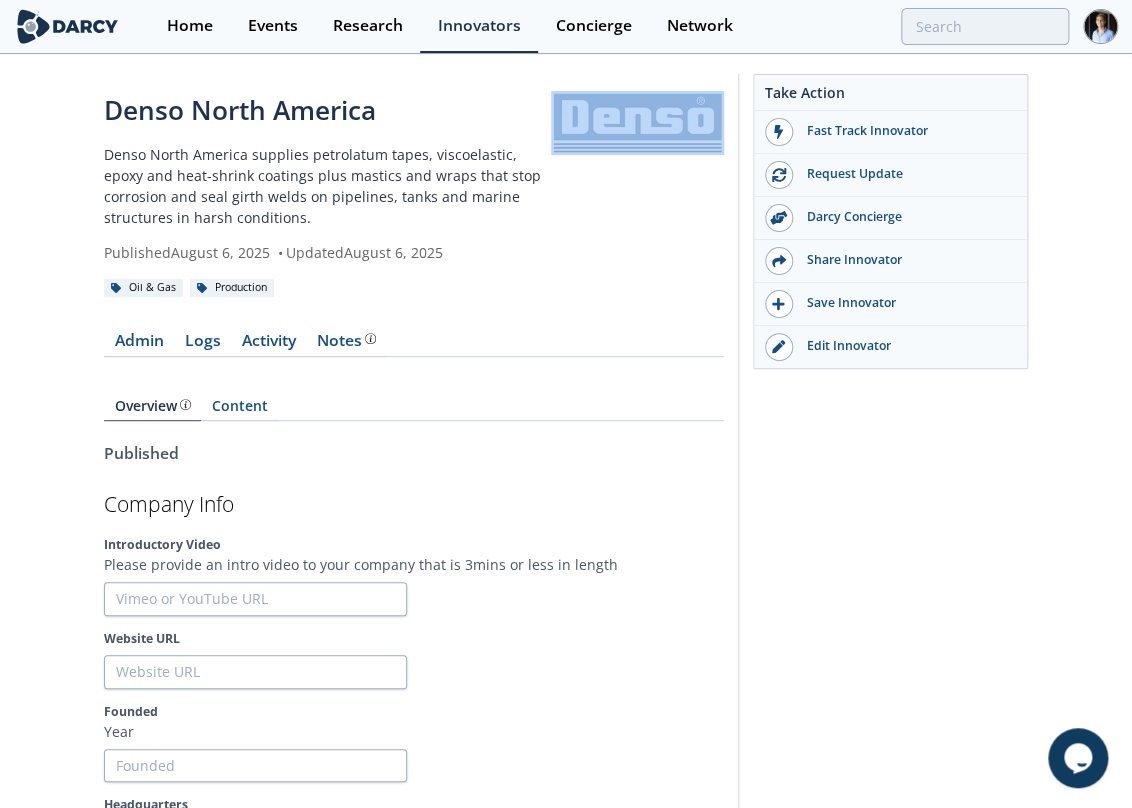 drag, startPoint x: 721, startPoint y: 84, endPoint x: 722, endPoint y: 112, distance: 28.01785 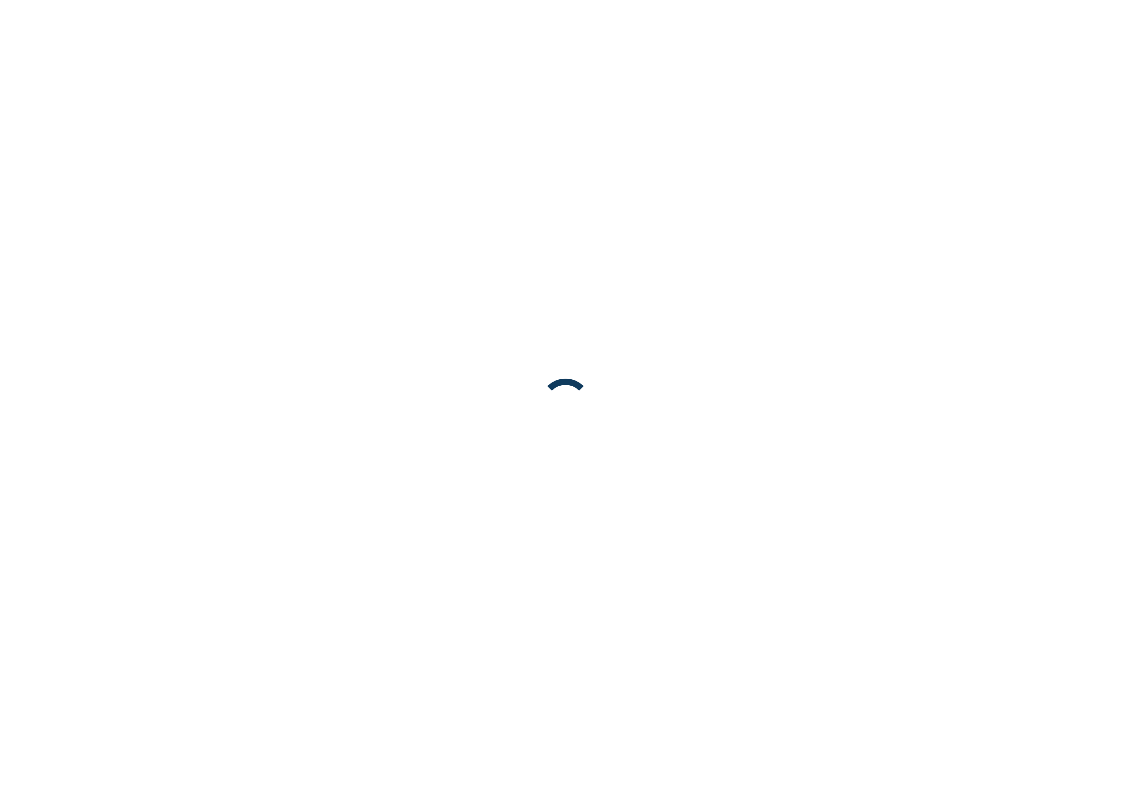 scroll, scrollTop: 0, scrollLeft: 0, axis: both 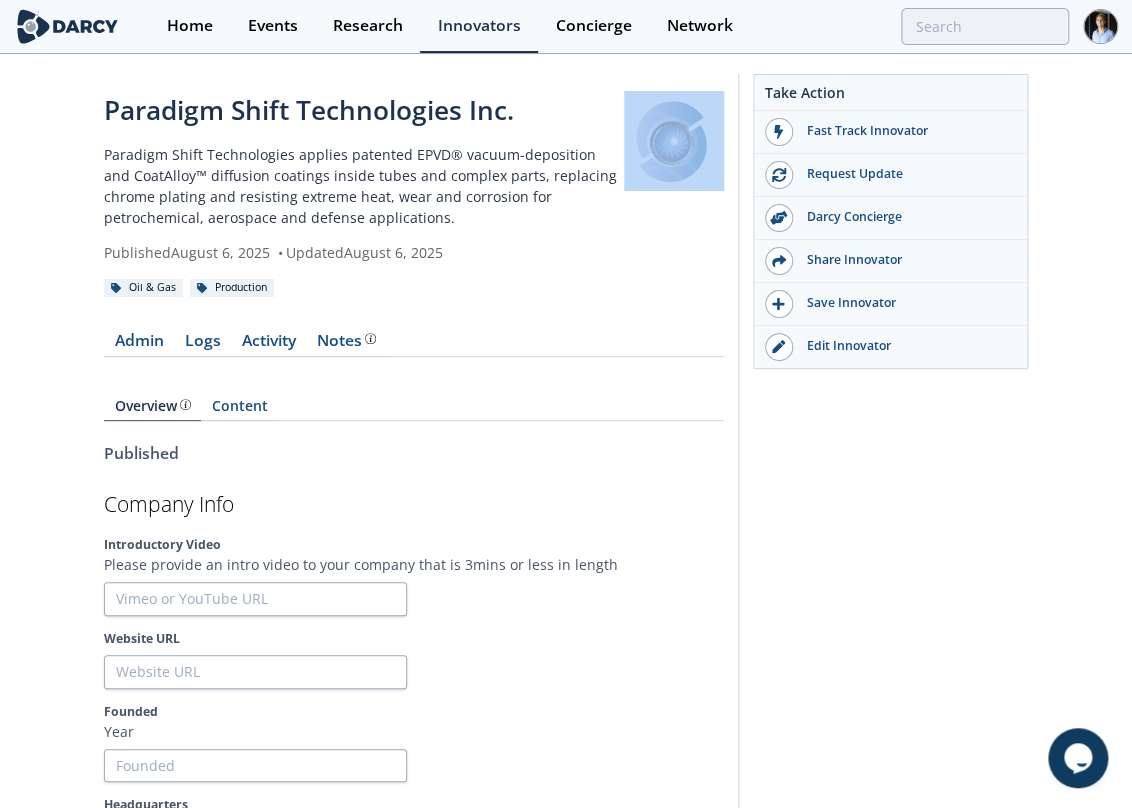 drag, startPoint x: 728, startPoint y: 109, endPoint x: 637, endPoint y: 111, distance: 91.02197 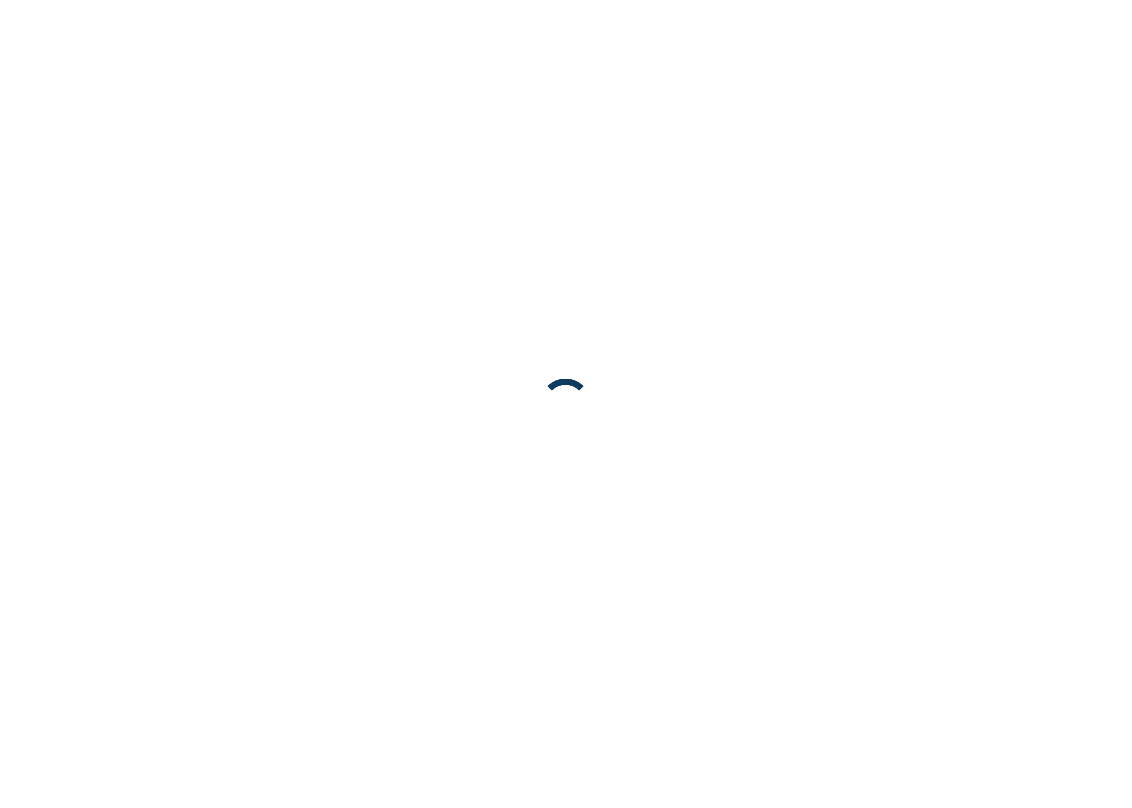 scroll, scrollTop: 0, scrollLeft: 0, axis: both 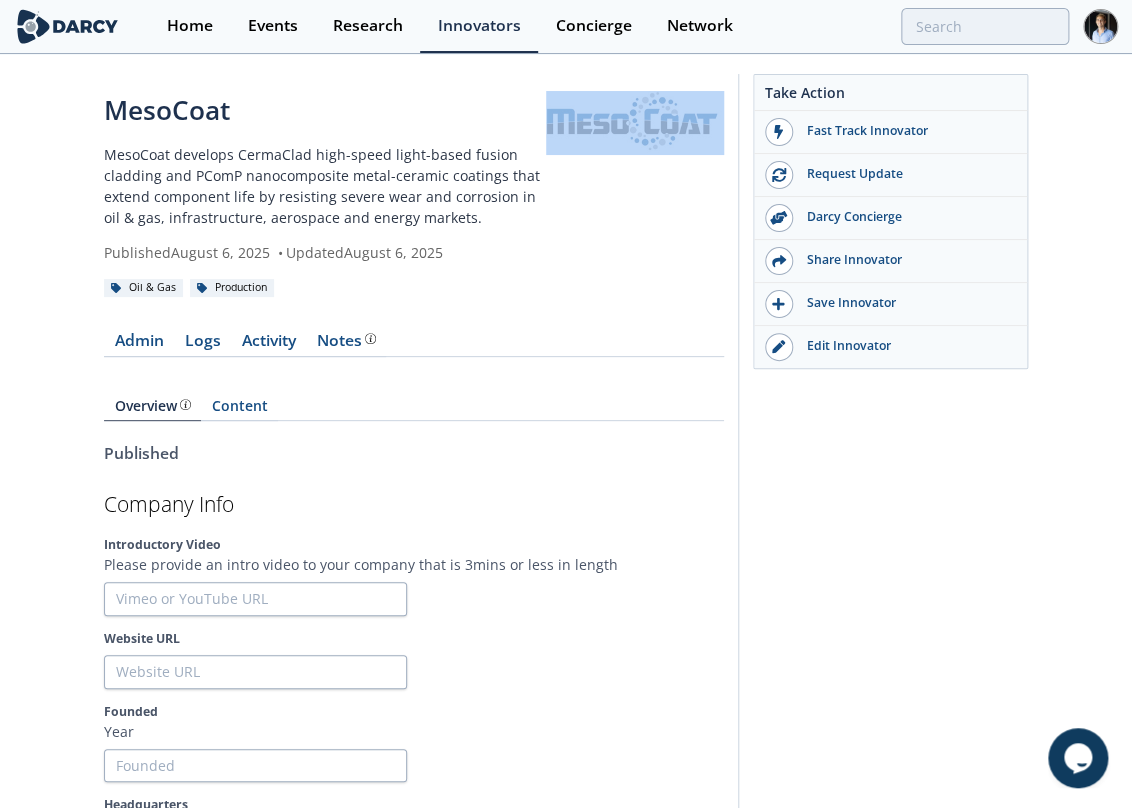 drag, startPoint x: 727, startPoint y: 88, endPoint x: 699, endPoint y: 122, distance: 44.04543 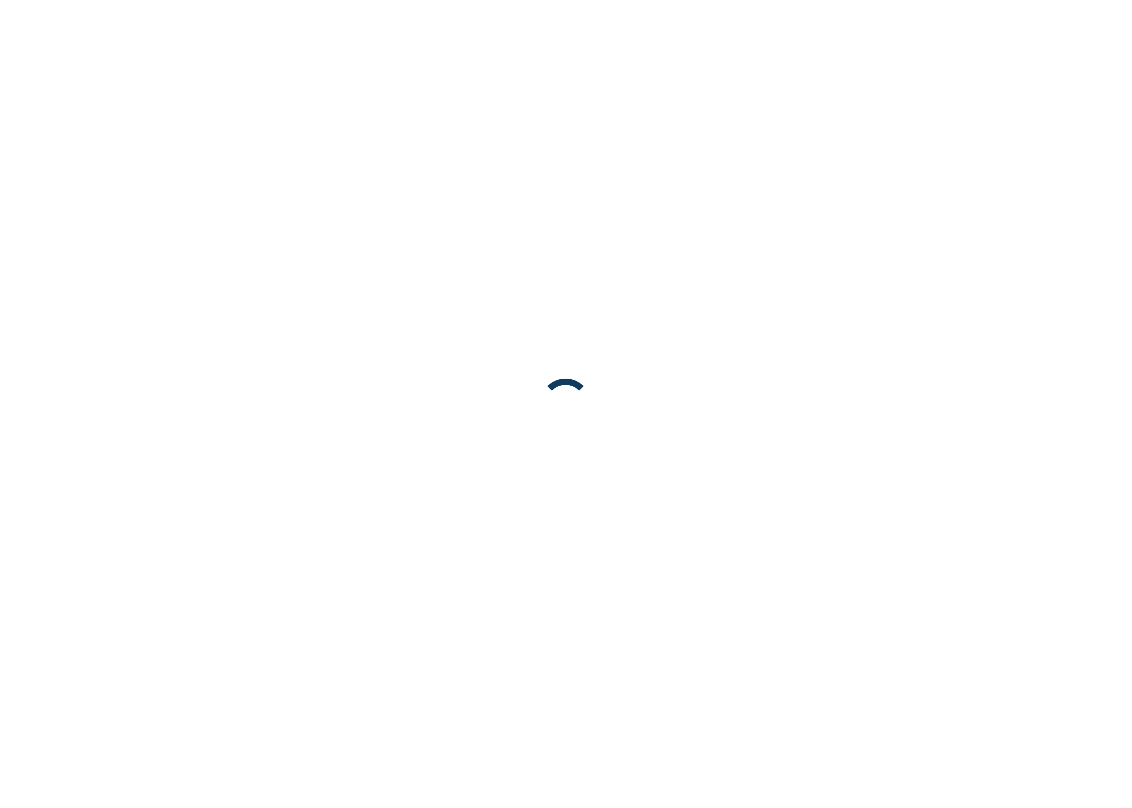 scroll, scrollTop: 0, scrollLeft: 0, axis: both 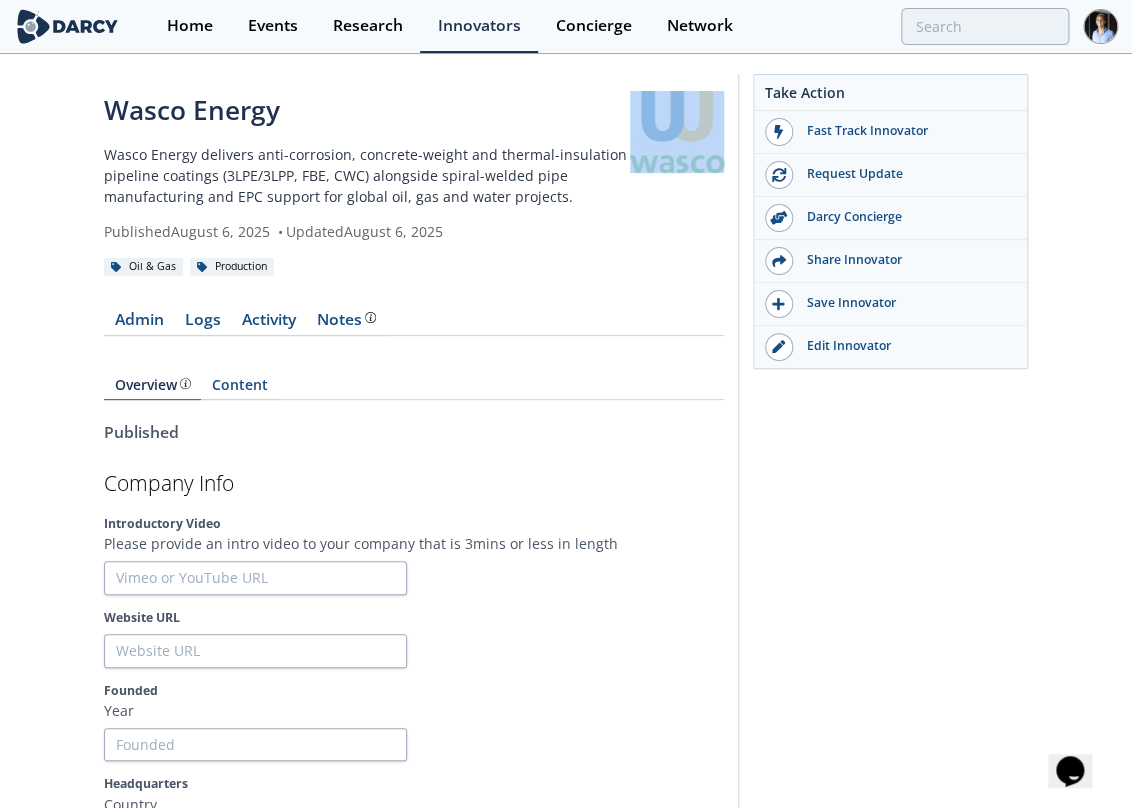 drag, startPoint x: 729, startPoint y: 94, endPoint x: 665, endPoint y: 97, distance: 64.070274 